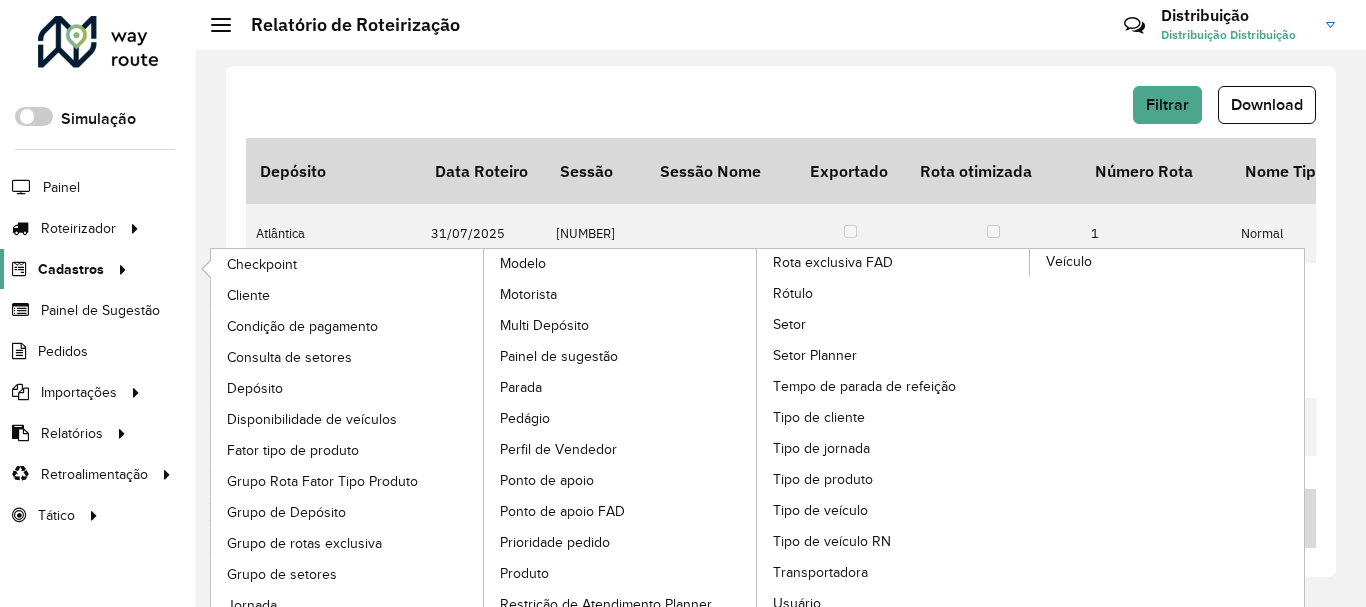 scroll, scrollTop: 0, scrollLeft: 0, axis: both 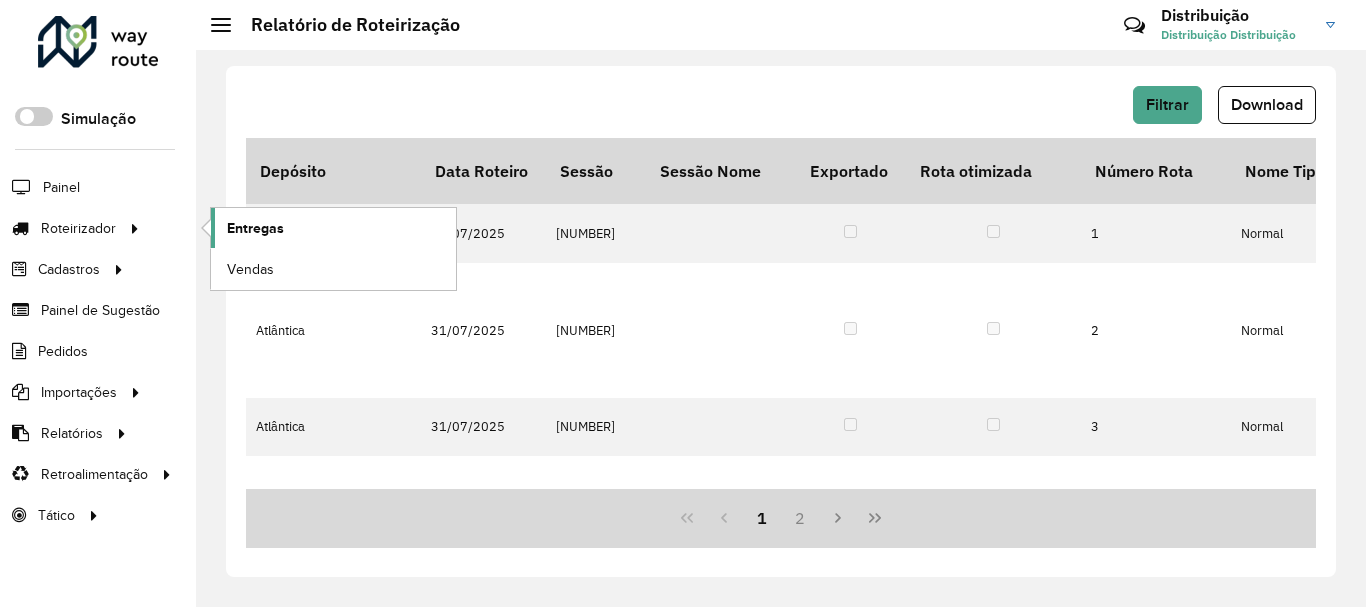 click on "Entregas" 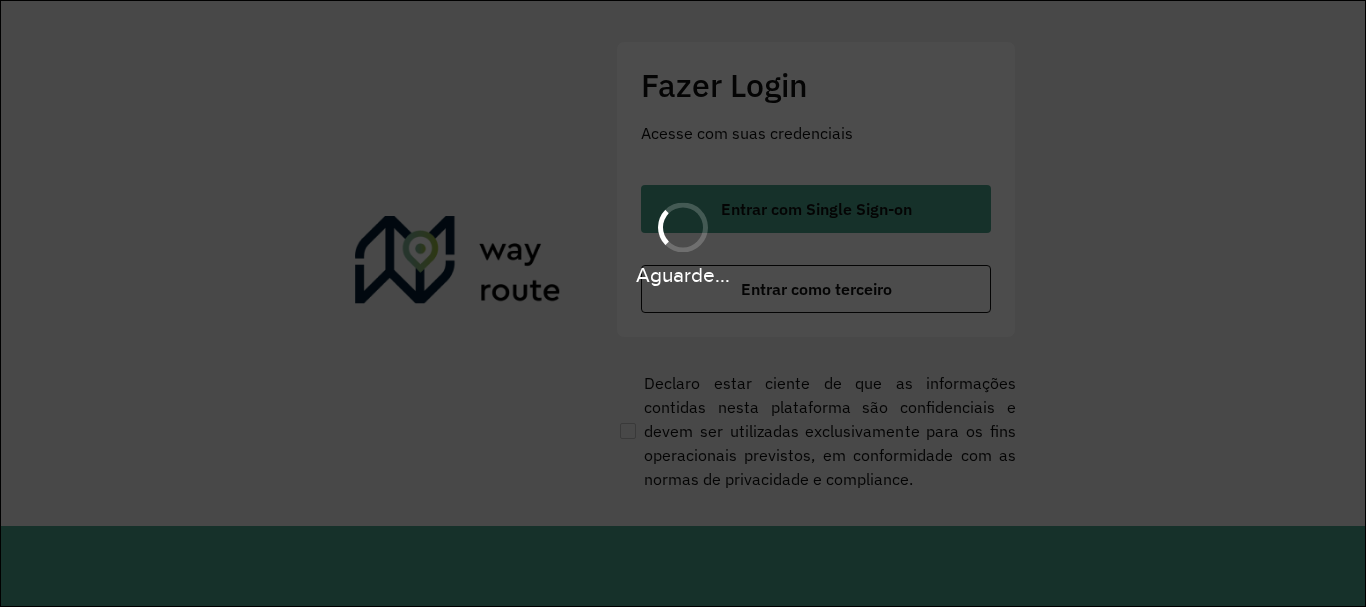 scroll, scrollTop: 0, scrollLeft: 0, axis: both 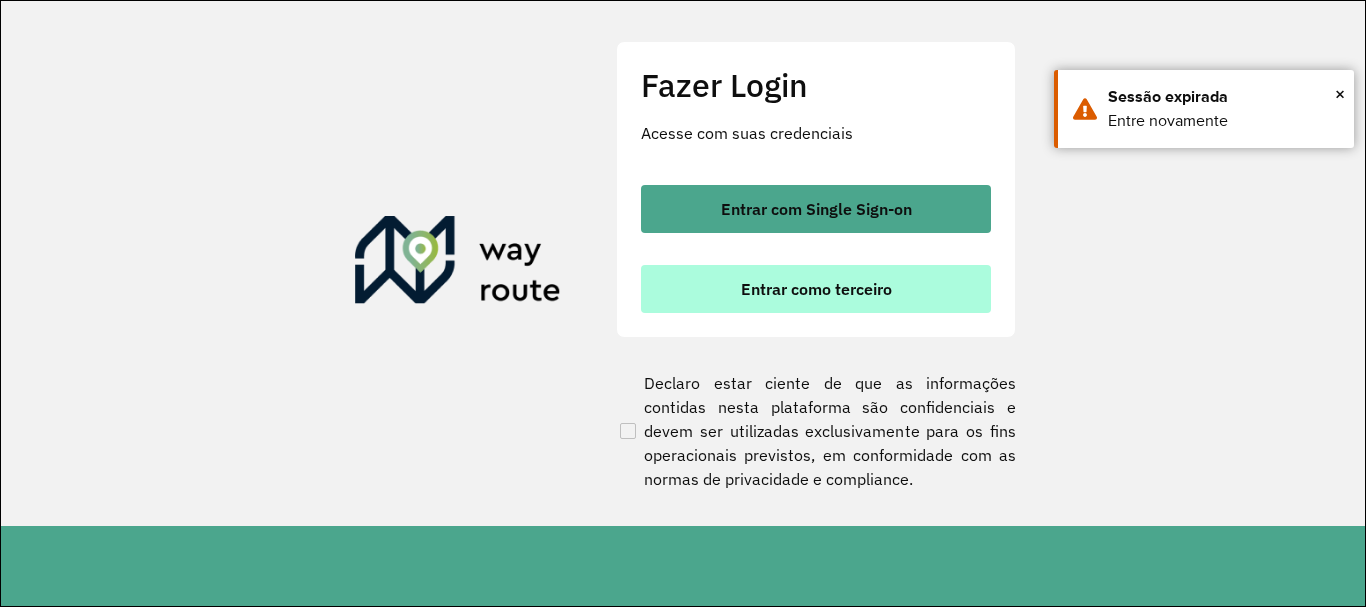 click on "Entrar como terceiro" at bounding box center [816, 289] 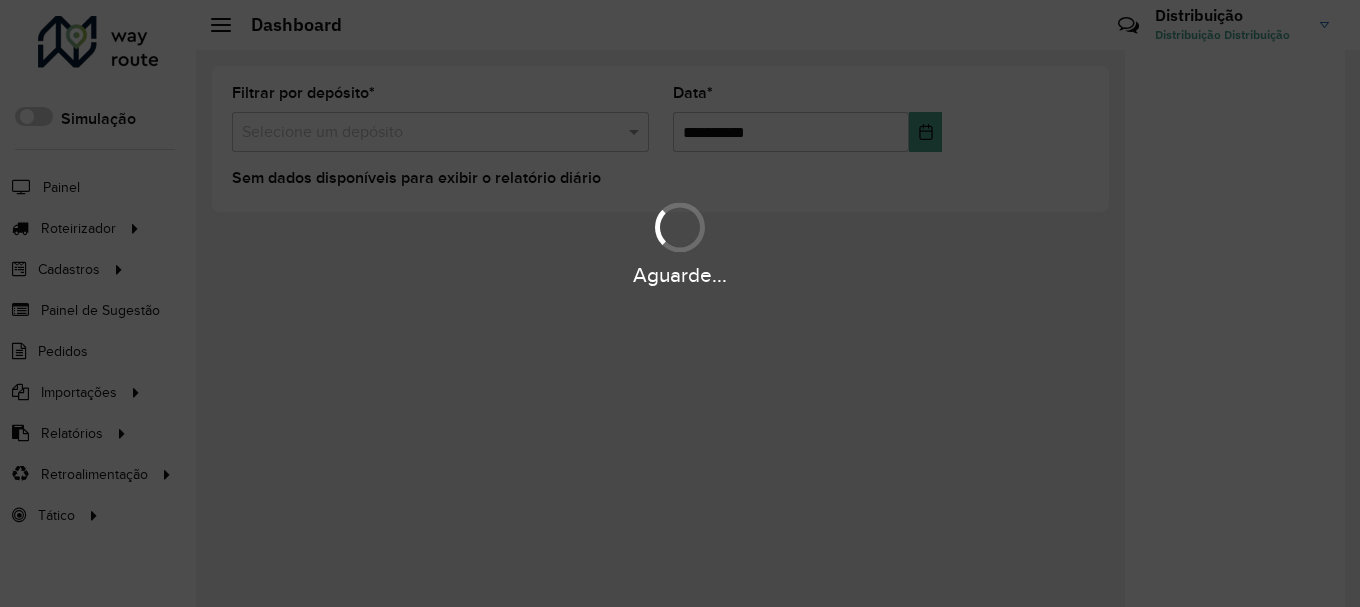 scroll, scrollTop: 0, scrollLeft: 0, axis: both 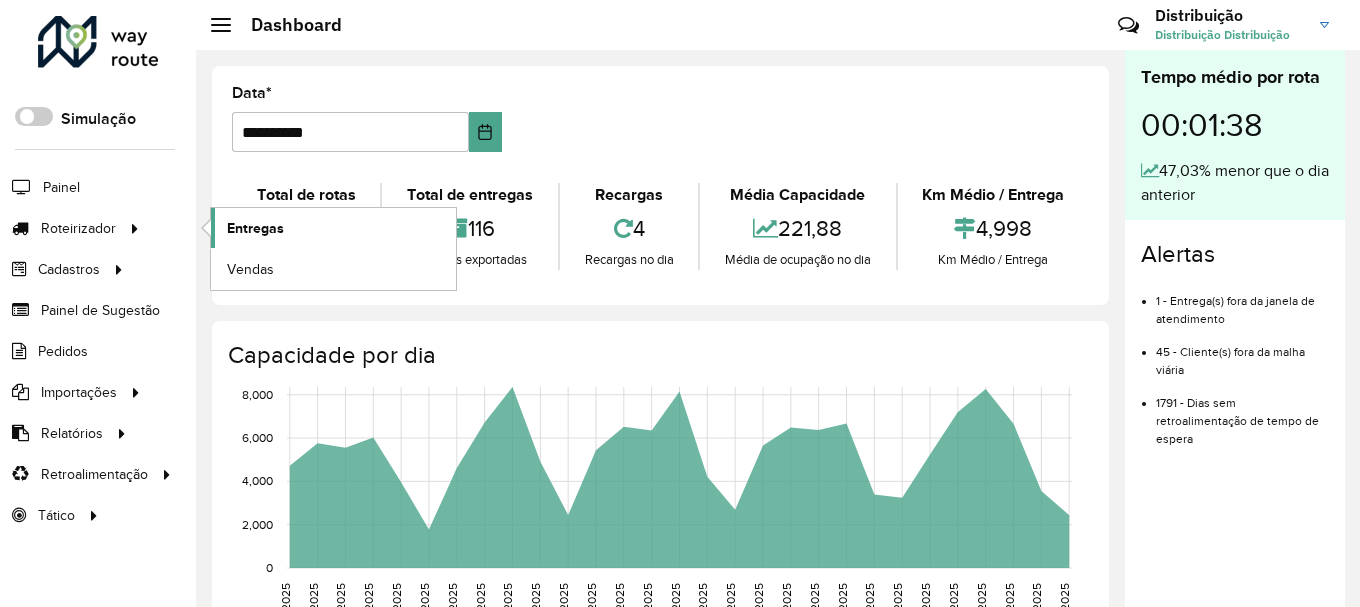 click on "Entregas" 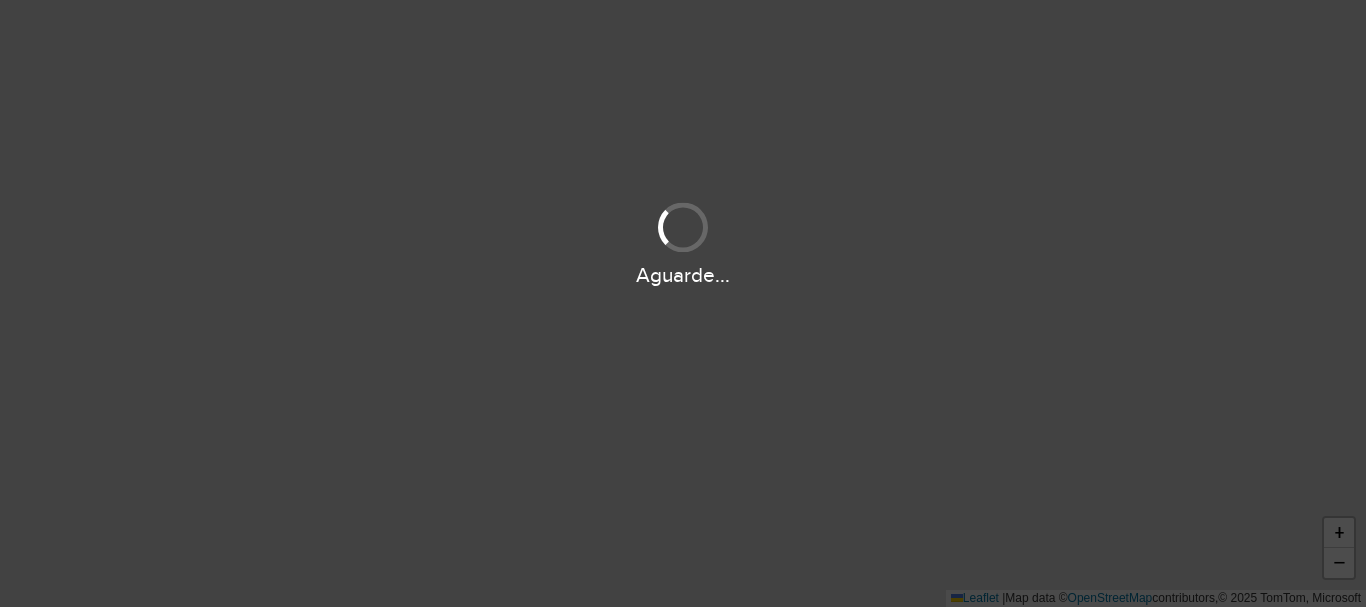 scroll, scrollTop: 0, scrollLeft: 0, axis: both 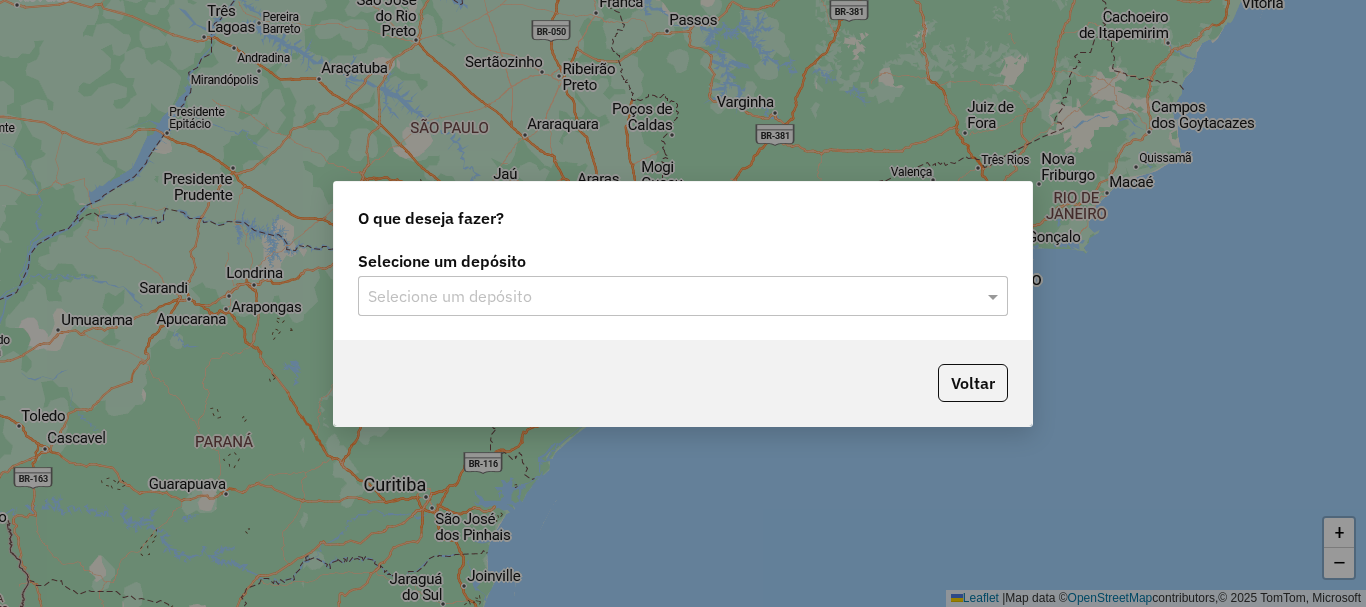 click 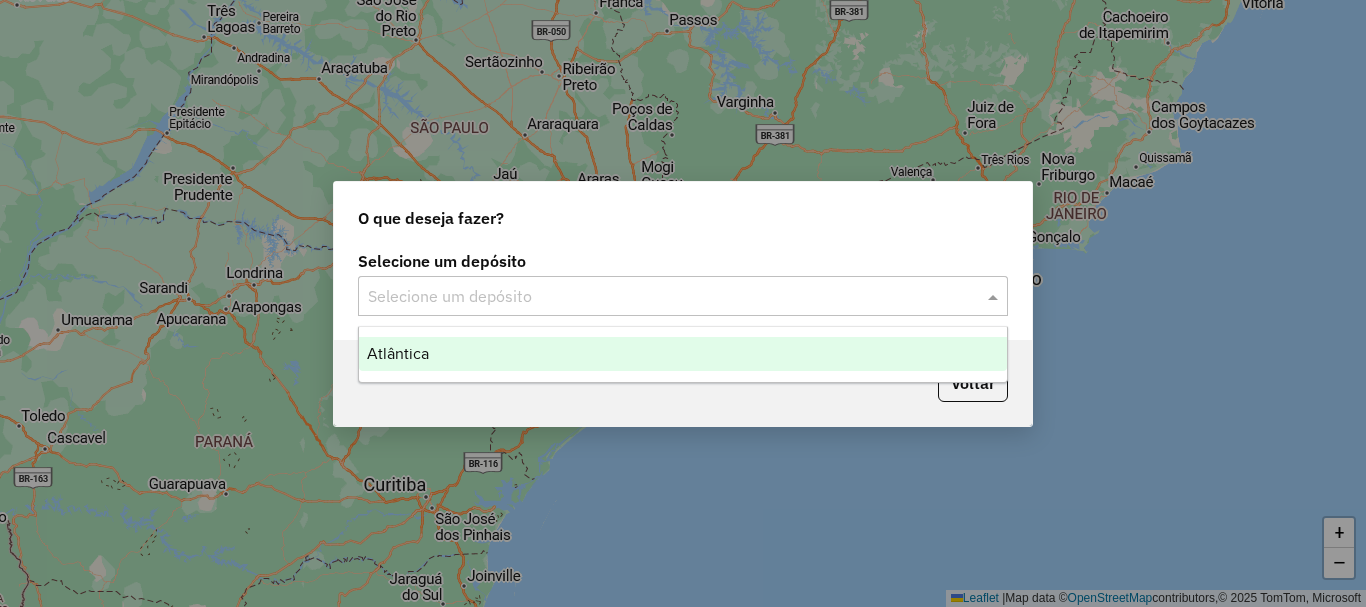click on "Atlântica" at bounding box center [683, 354] 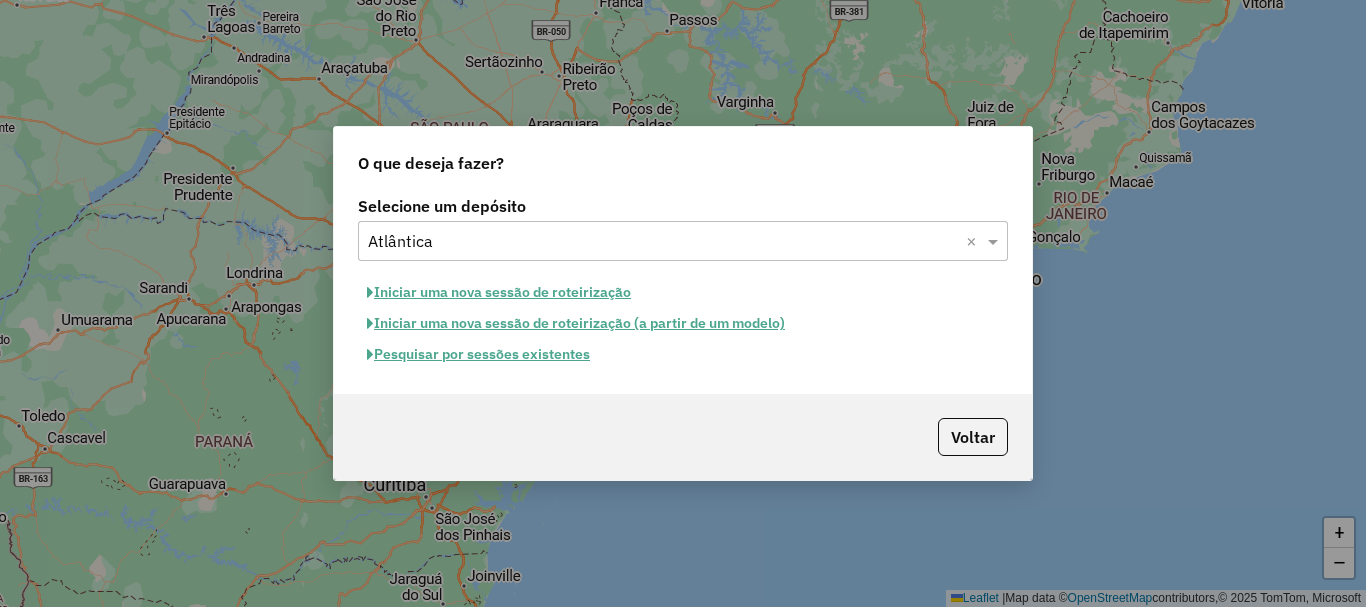 click on "Pesquisar por sessões existentes" 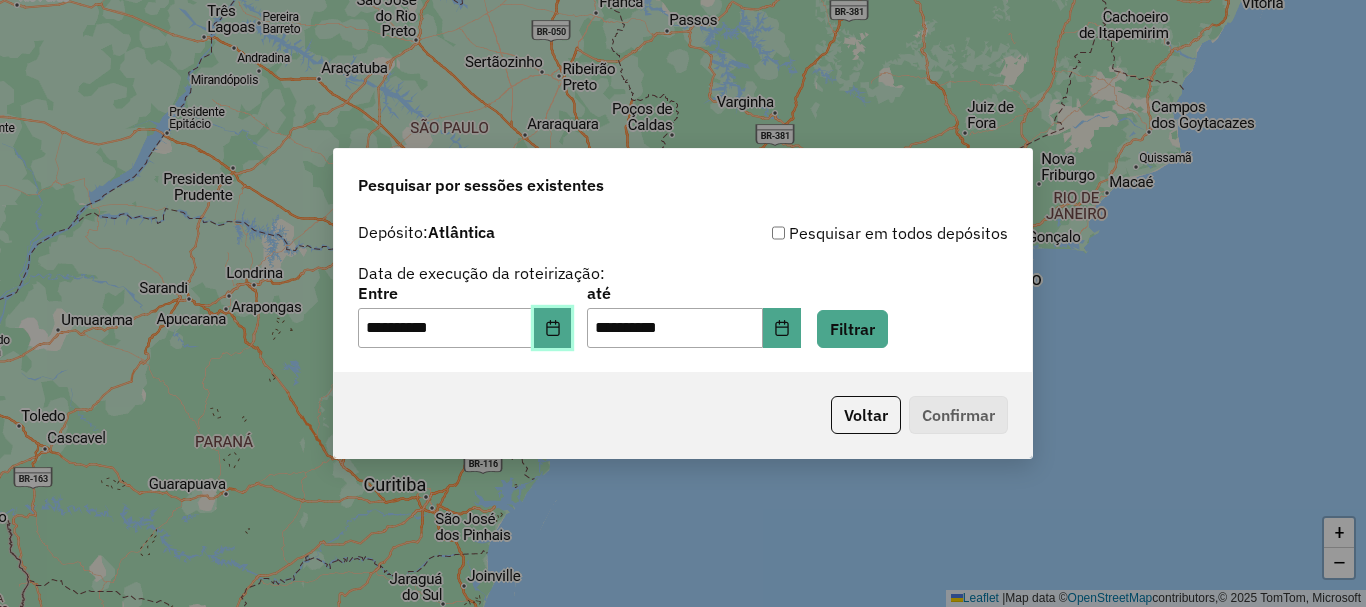 click at bounding box center (553, 328) 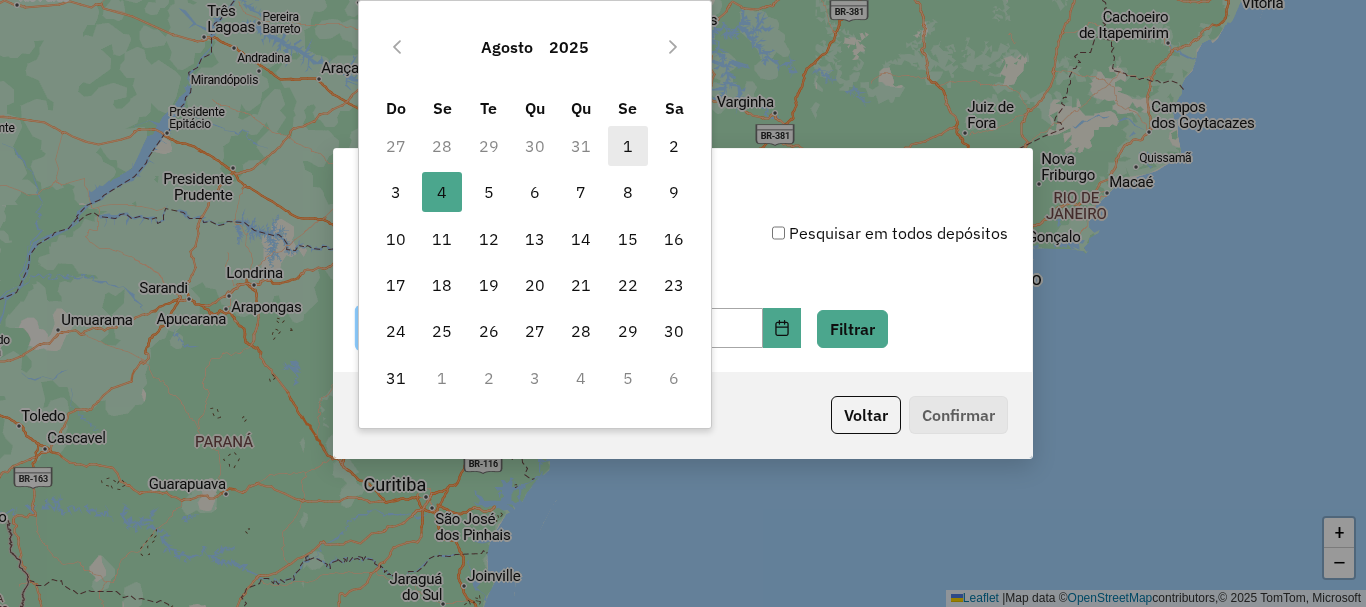 click on "1" at bounding box center (628, 146) 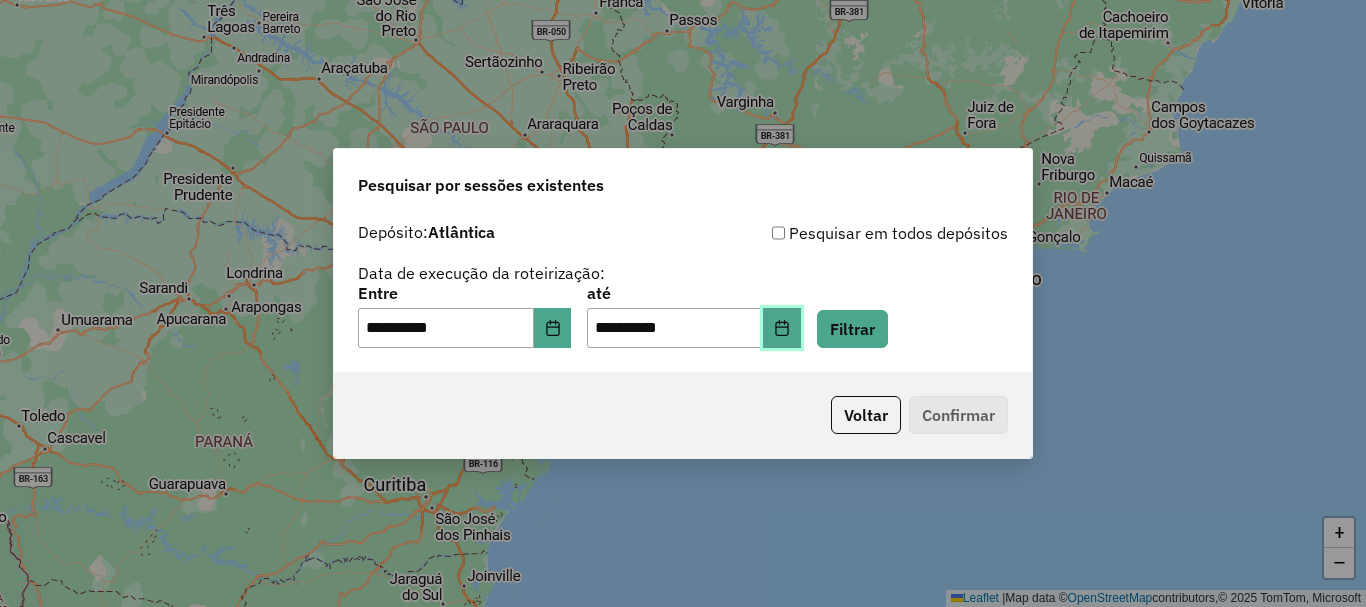 click 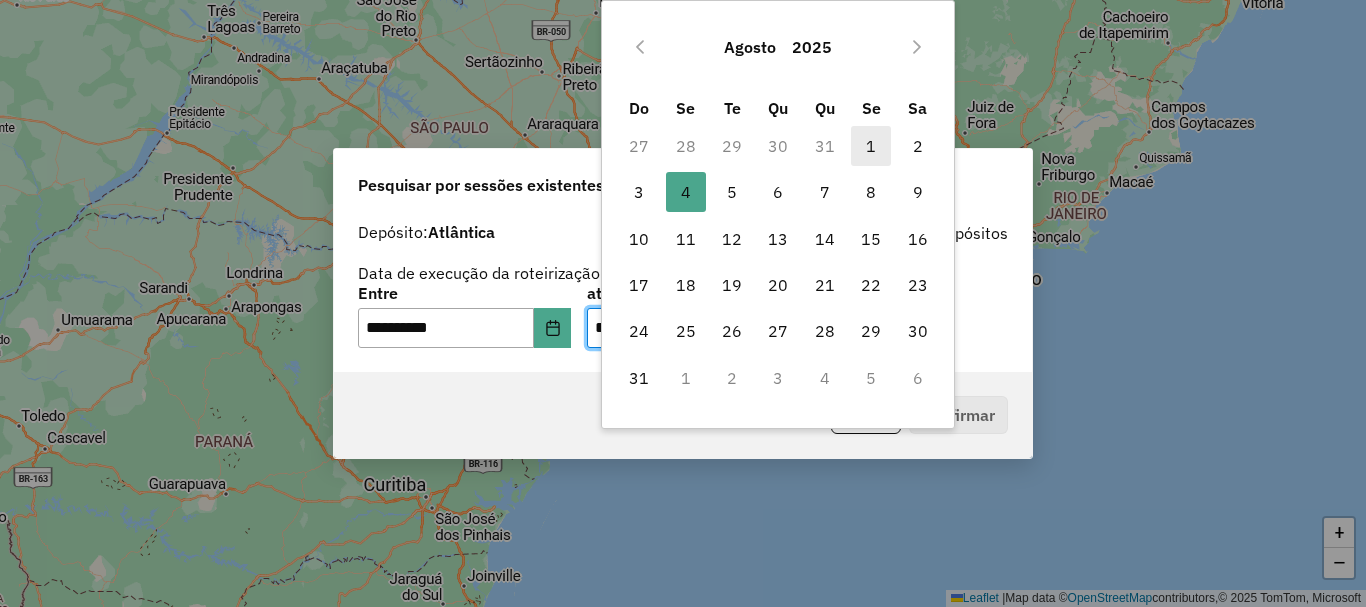 click on "1" at bounding box center [871, 146] 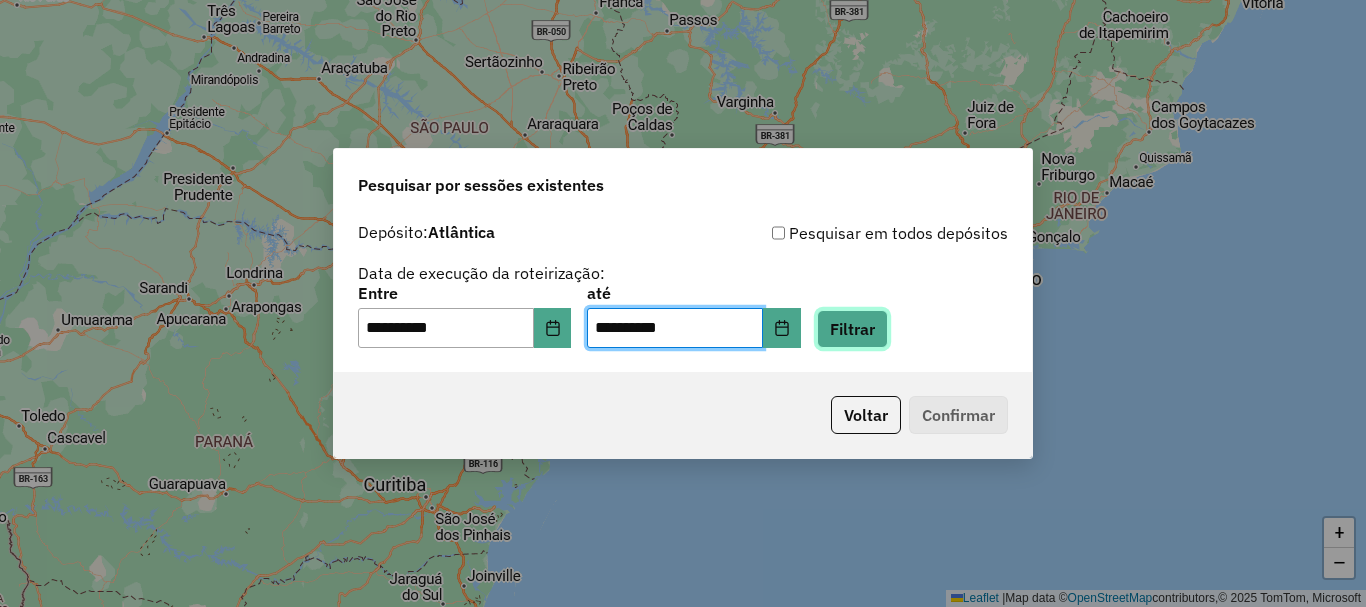 click on "Filtrar" 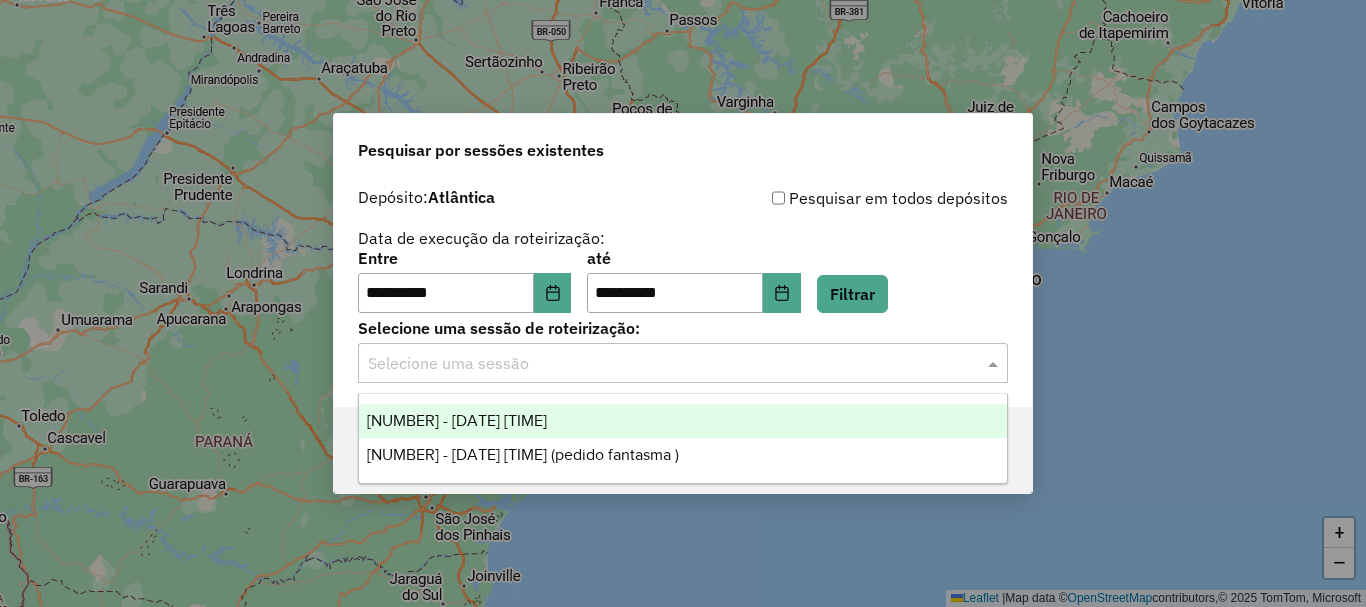 click 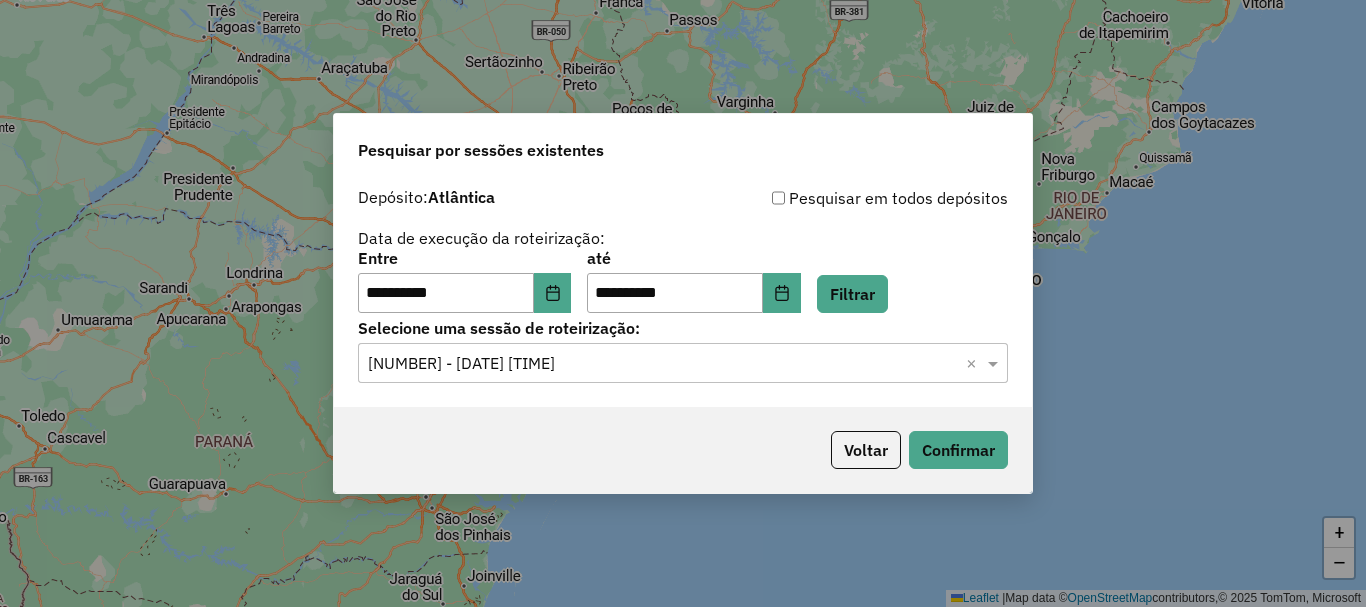 click on "Selecione uma sessão de roteirização: Selecione uma sessão × 973424 - 01/08/2025 18:24  ×" 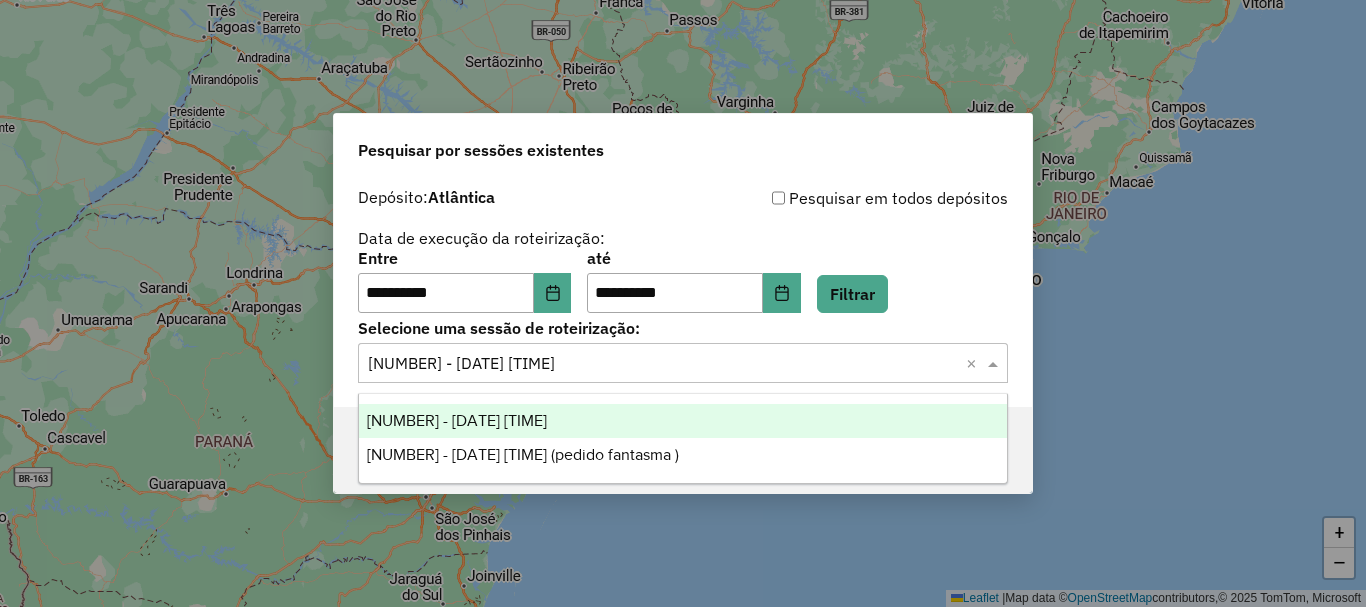 click on "973424 - 01/08/2025 18:24" at bounding box center [683, 421] 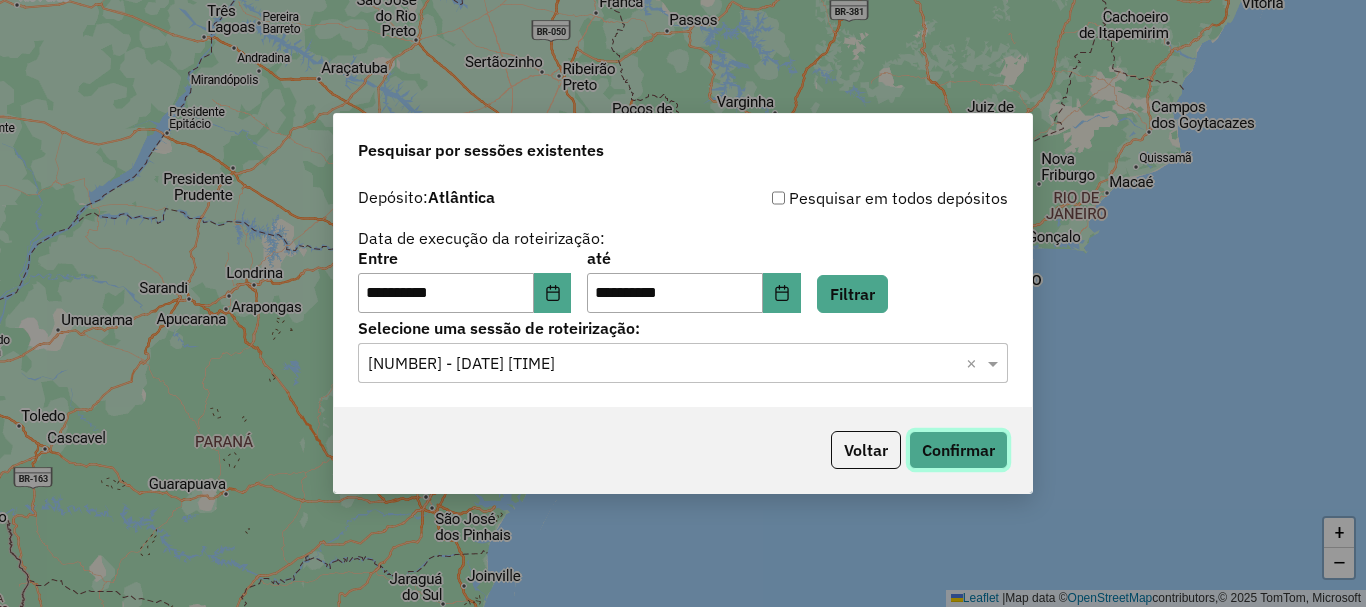 click on "Confirmar" 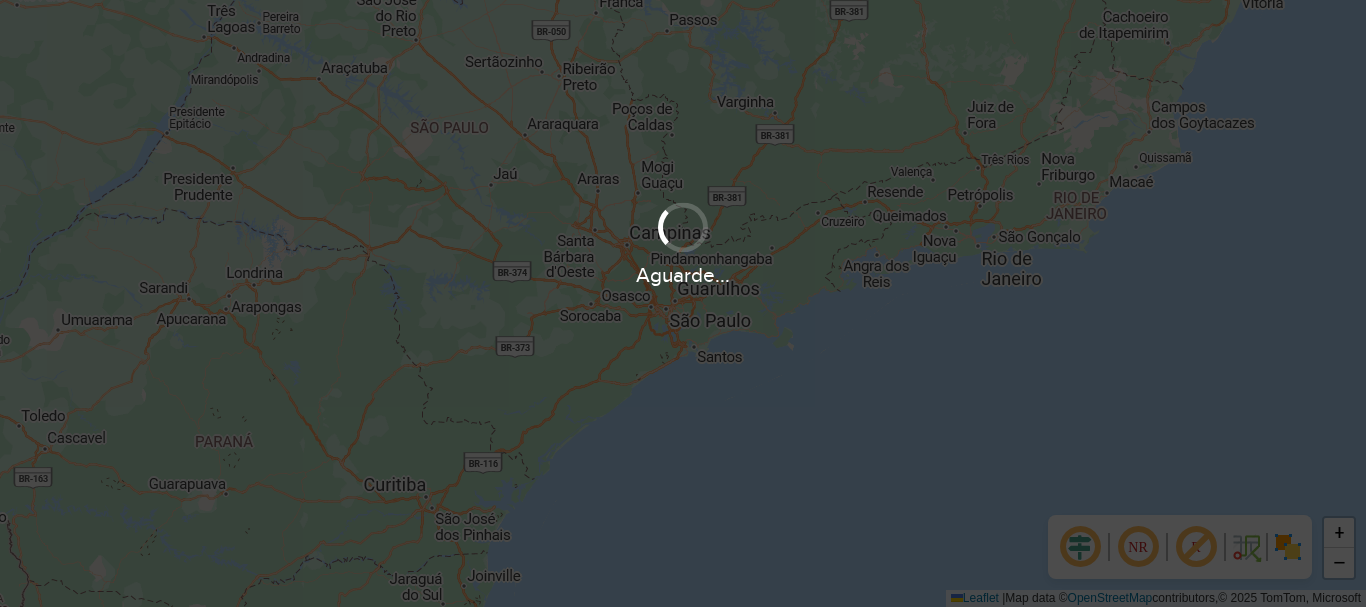 scroll, scrollTop: 0, scrollLeft: 0, axis: both 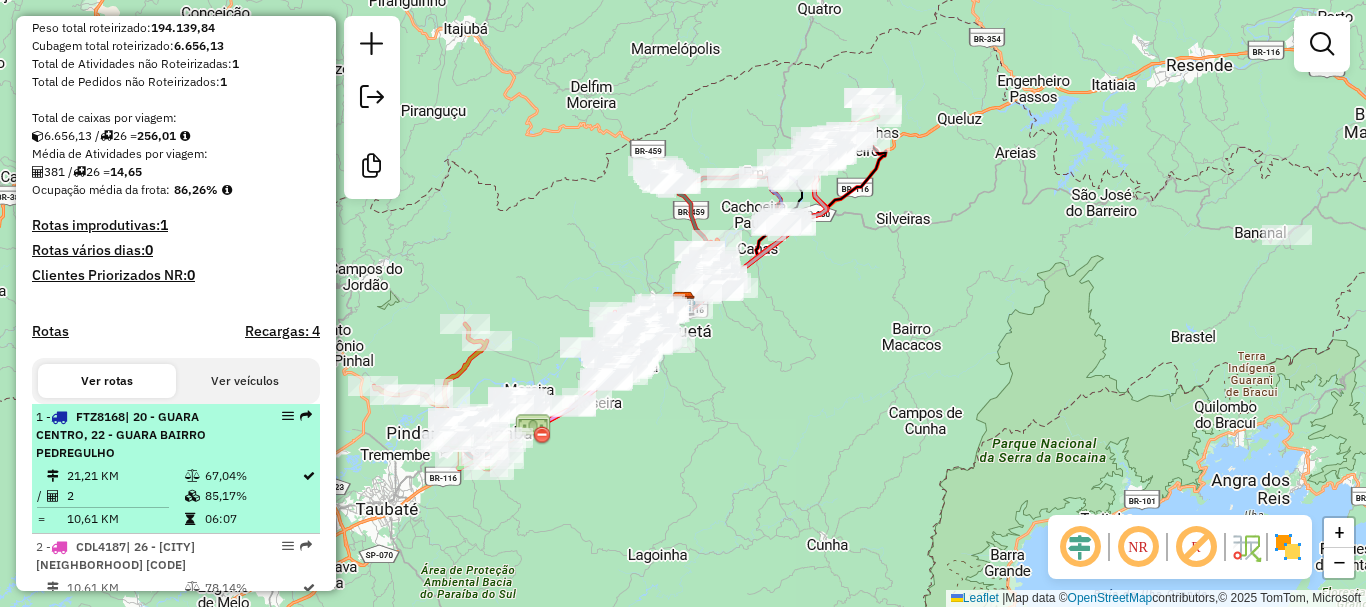 drag, startPoint x: 160, startPoint y: 444, endPoint x: 148, endPoint y: 454, distance: 15.6205 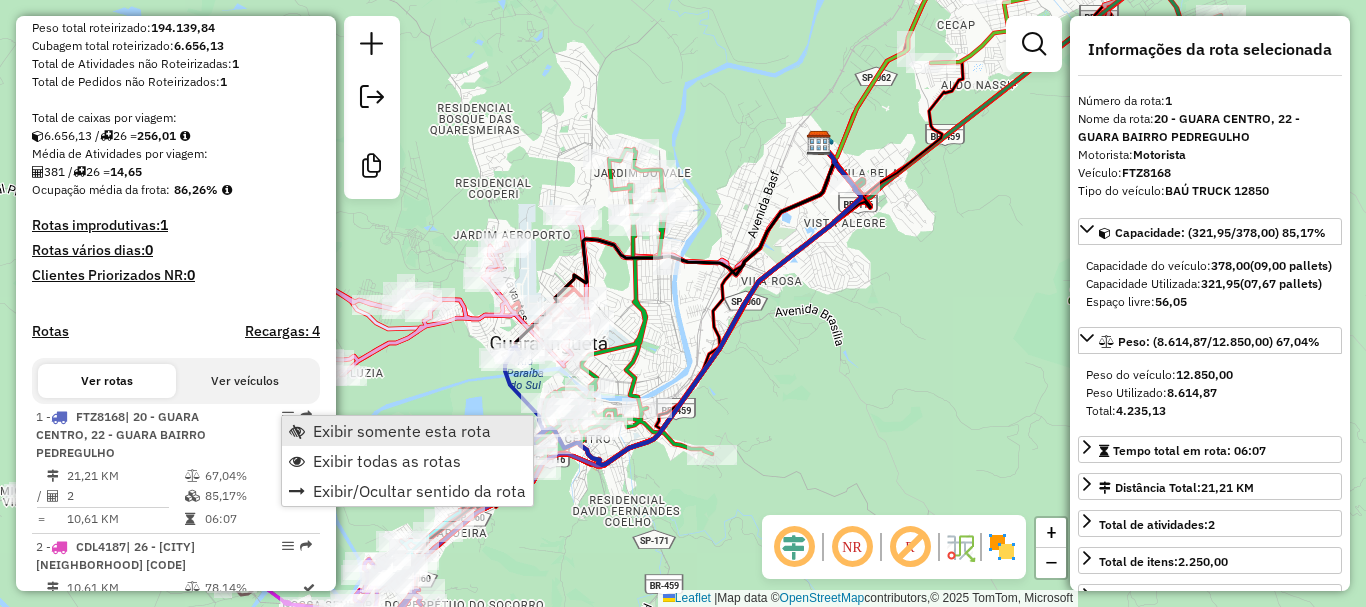 click on "Exibir somente esta rota" at bounding box center [407, 431] 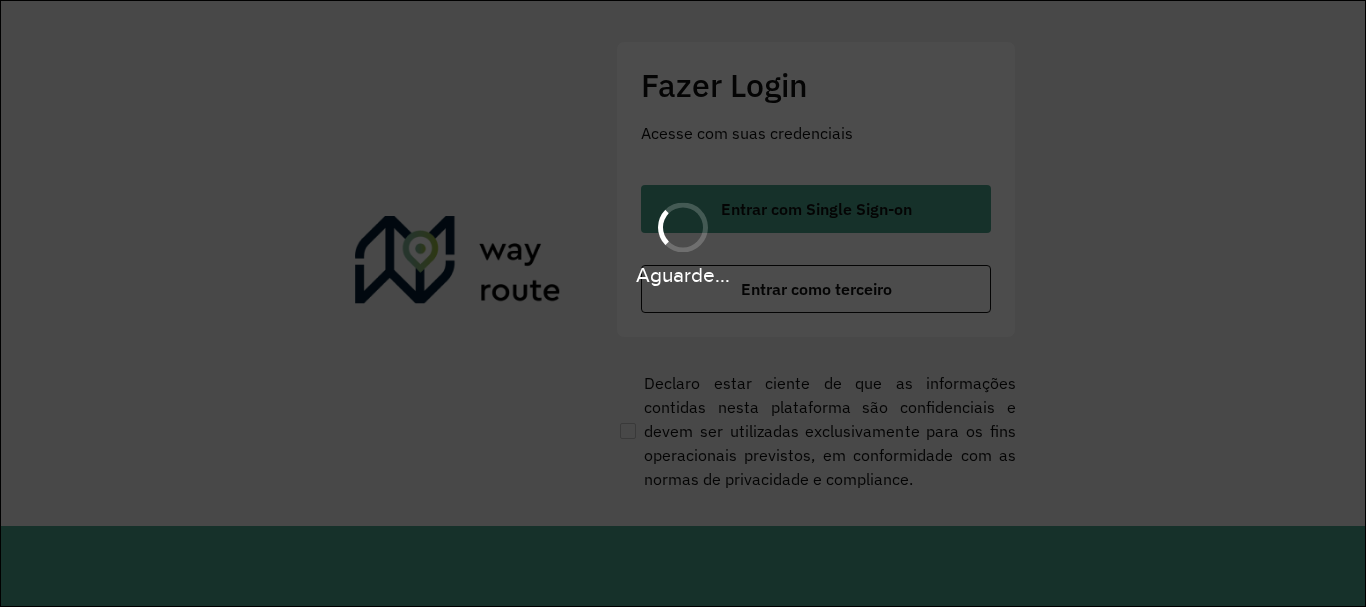 scroll, scrollTop: 0, scrollLeft: 0, axis: both 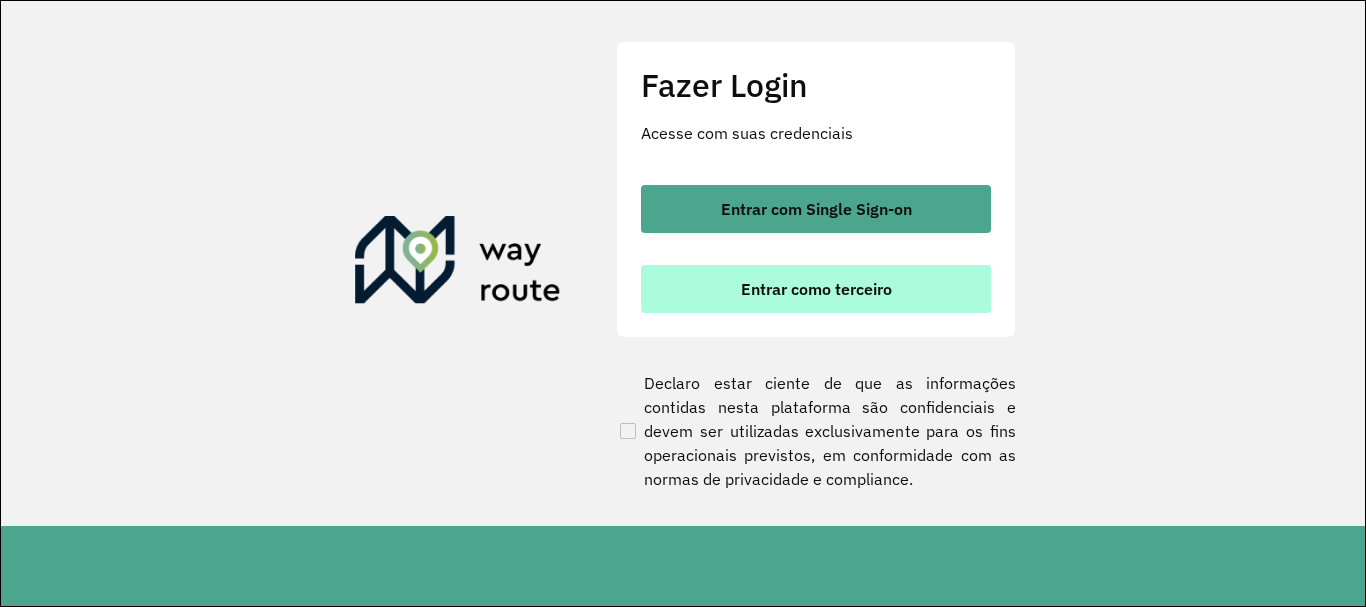 click on "Entrar como terceiro" at bounding box center (816, 289) 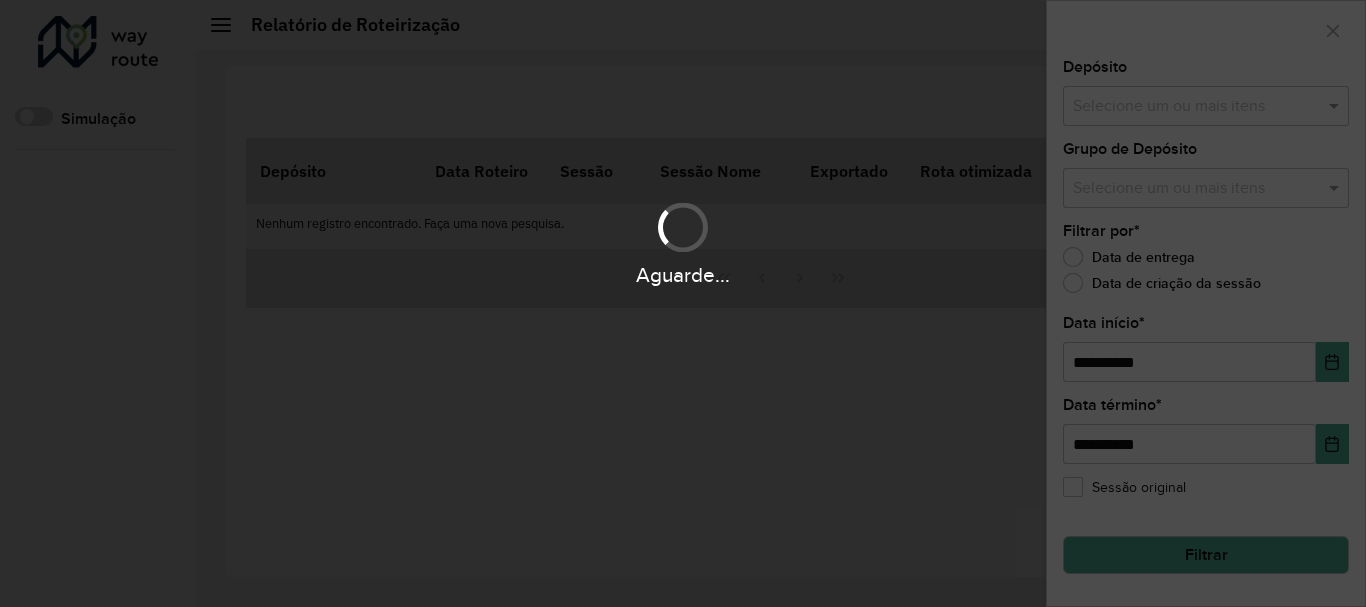 scroll, scrollTop: 0, scrollLeft: 0, axis: both 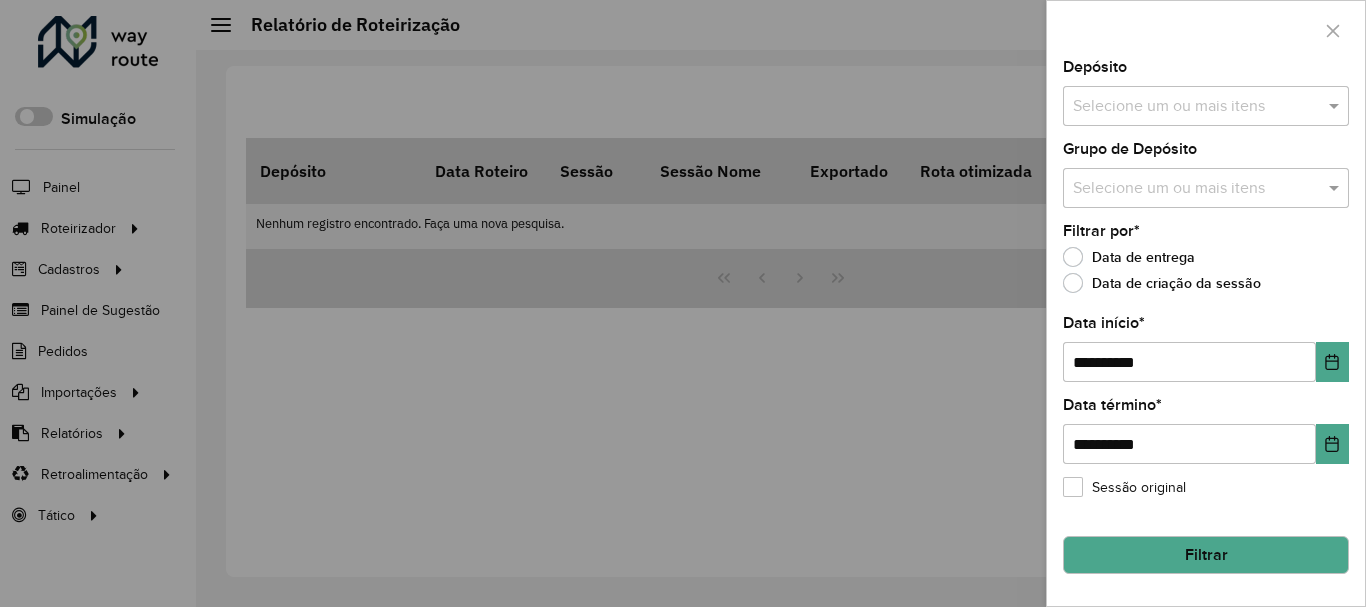 click at bounding box center [683, 303] 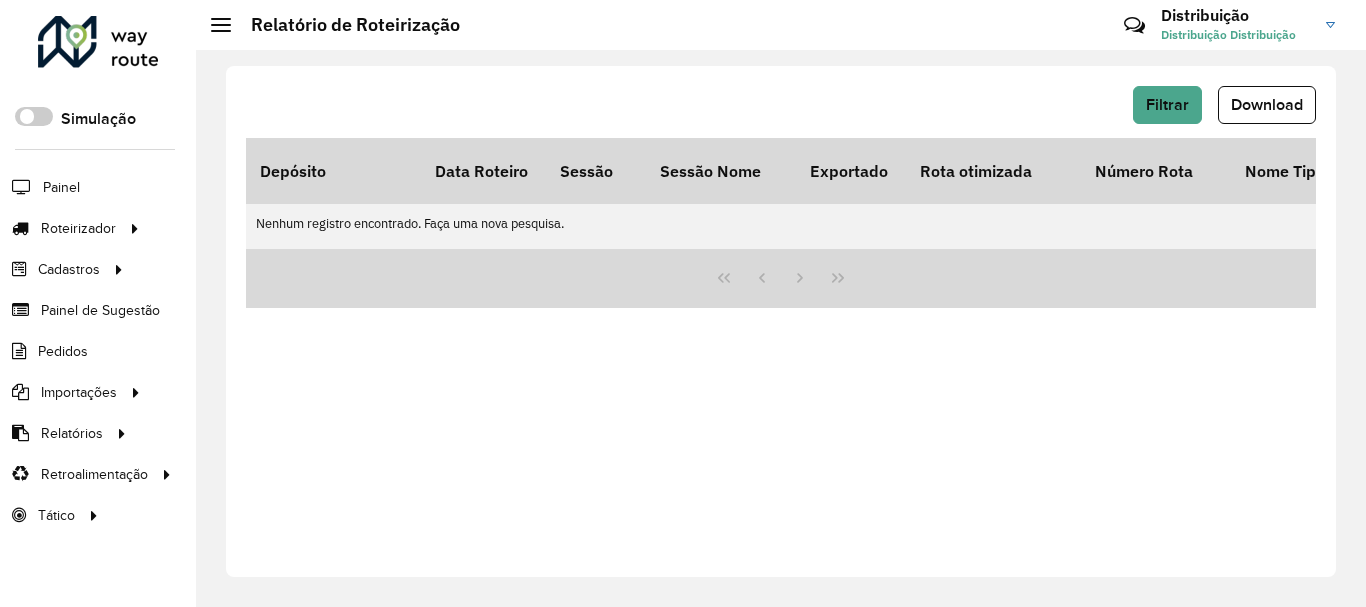 click on "Filtrar   Download   Depósito   Data Roteiro   Sessão   Sessão Nome   Exportado   Rota otimizada   Número Rota   Nome Tipo Rota  Ponto de saída Veículo Tipo do veículo  Nome Rota  Motorista Pedágio  Custo Distância   Custo Quantidade Dias   Custo Fixo Rota   Custo Hora   Custo Quantidade Atividades   Custo Fórmula  Custo Valor  % Custo   % Capacidade   Capacidade Veículo   Capacidade Utilizada   % Peso   Peso Veículo   Peso Utilizado   Início da Rota   Fim da Rota   Tempo Rota  Dias em rota  Tempo Dirigido   Tempo Atendimento  Entregas  Distancia (km)   Distância Ida Ponto Apoio   Distância Volta Ponto Apoio   Setores  Transportadora  Quantidade Pallets  Jornada Total de itens Prateleira  Hectolitro (hl)  Recarga  Justificativa da violação  Nenhum registro encontrado. Faça uma nova pesquisa." 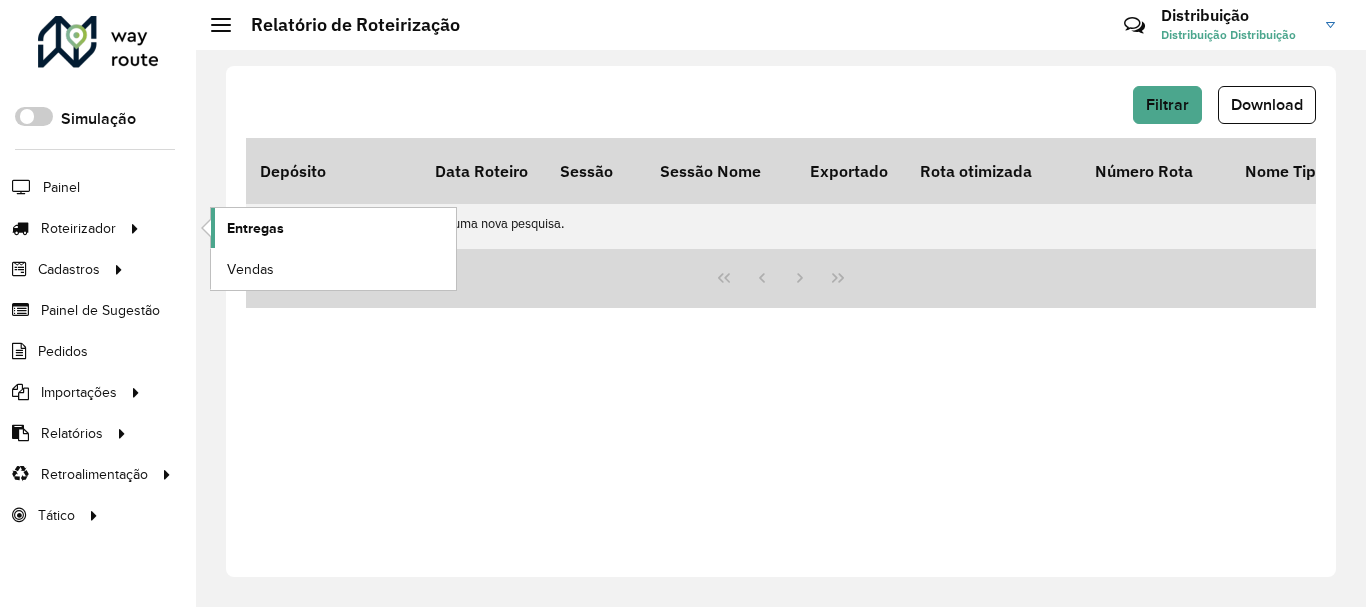 click on "Entregas" 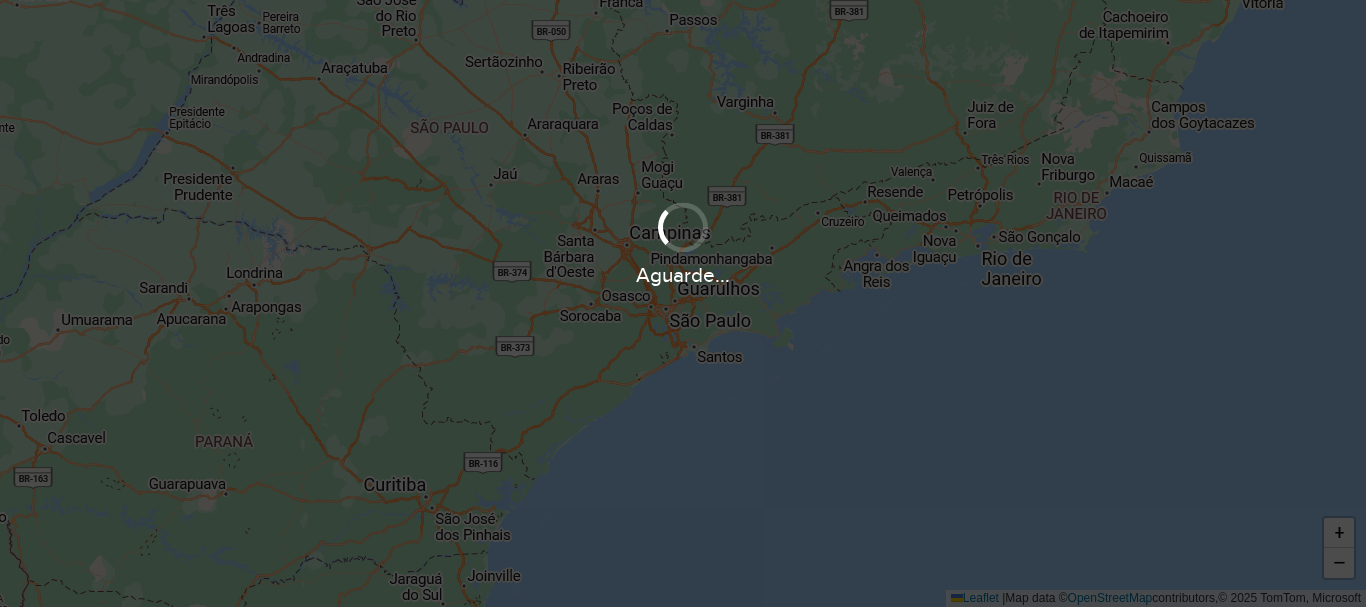 scroll, scrollTop: 0, scrollLeft: 0, axis: both 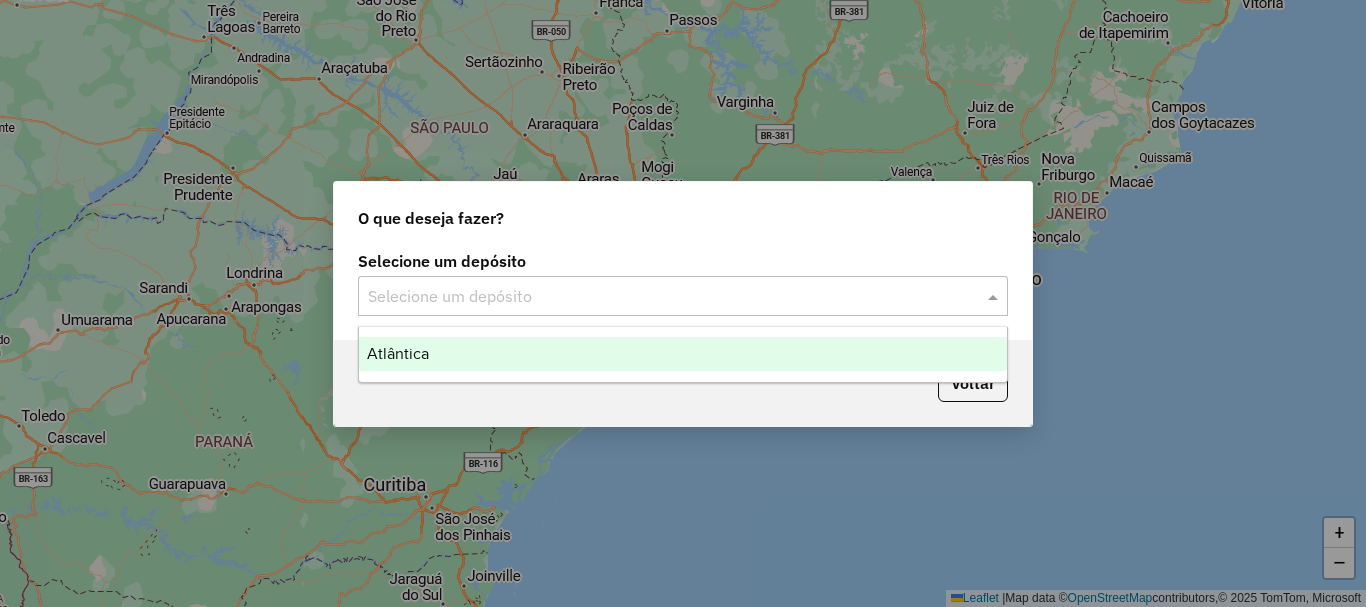 click 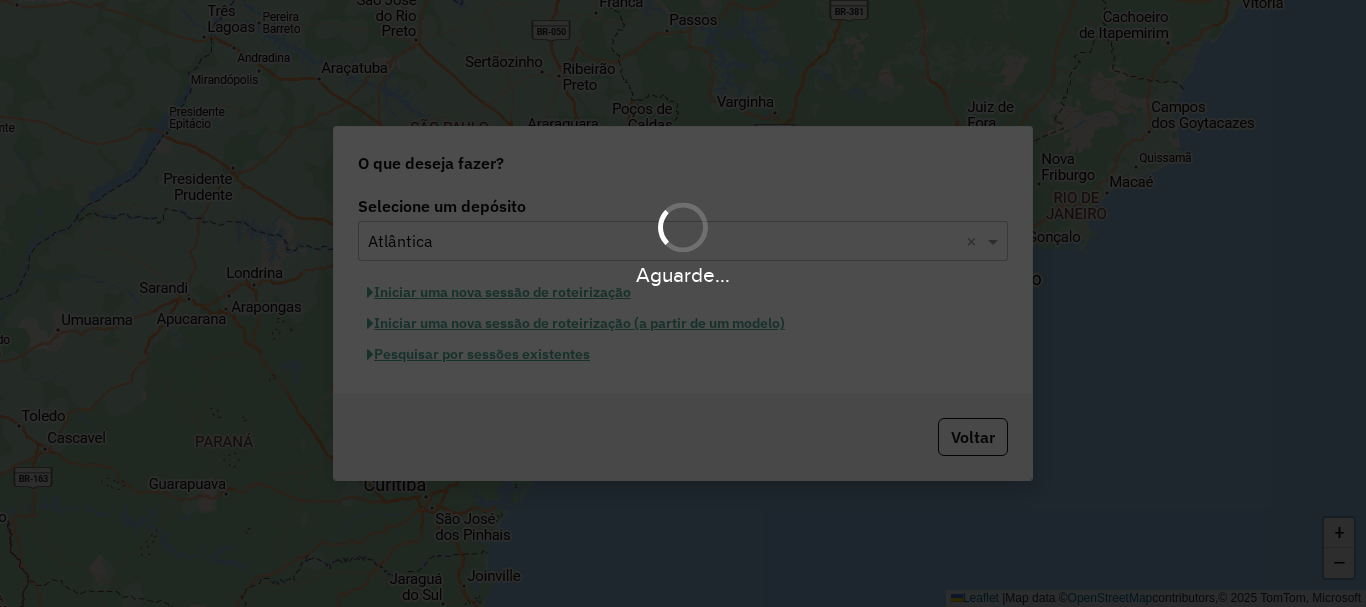 click on "Aguarde..." at bounding box center (683, 303) 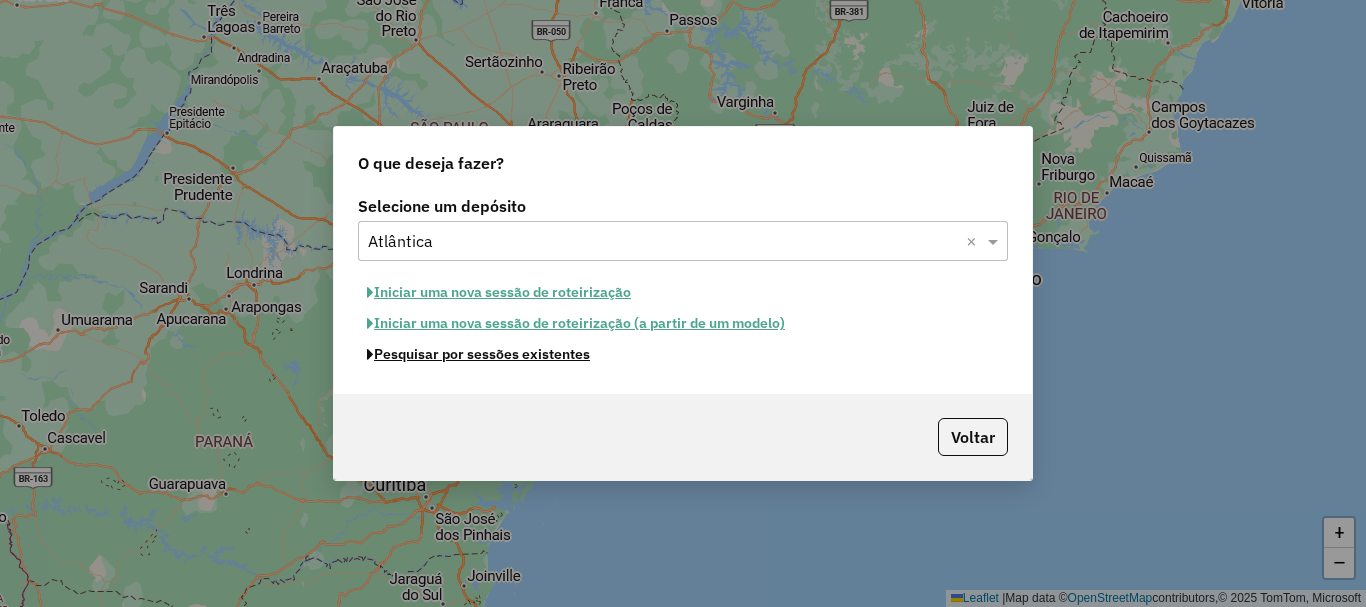click on "Pesquisar por sessões existentes" 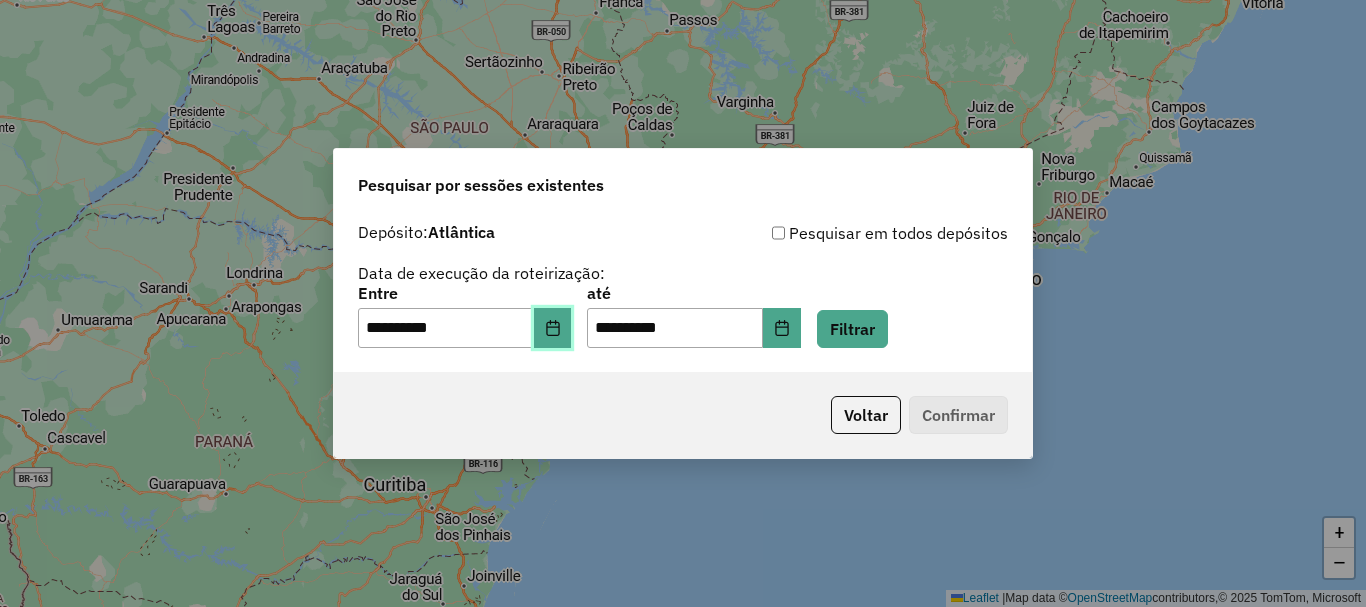 click at bounding box center (553, 328) 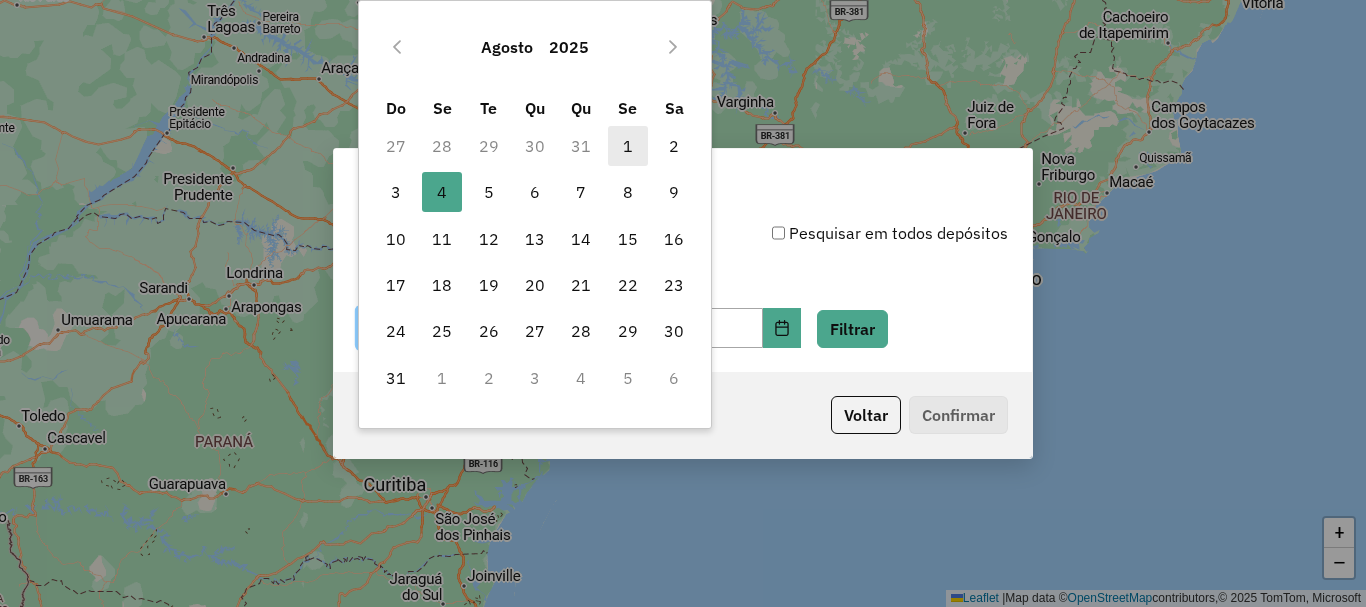 click on "1" at bounding box center (628, 146) 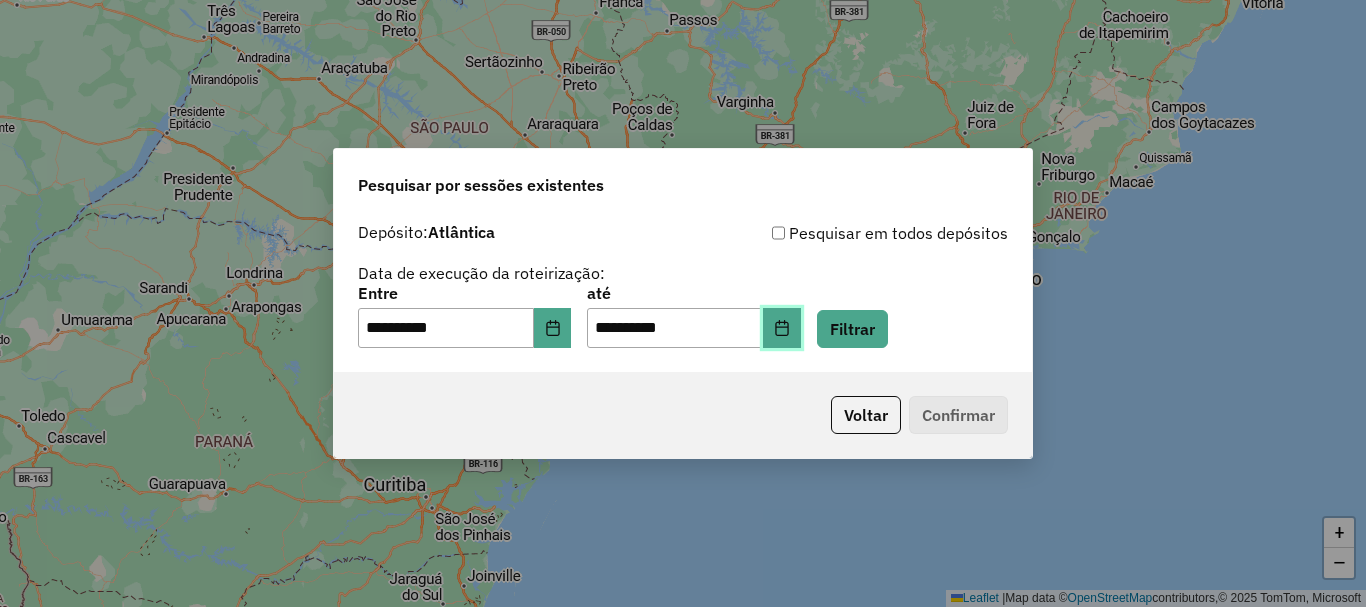 click at bounding box center [782, 328] 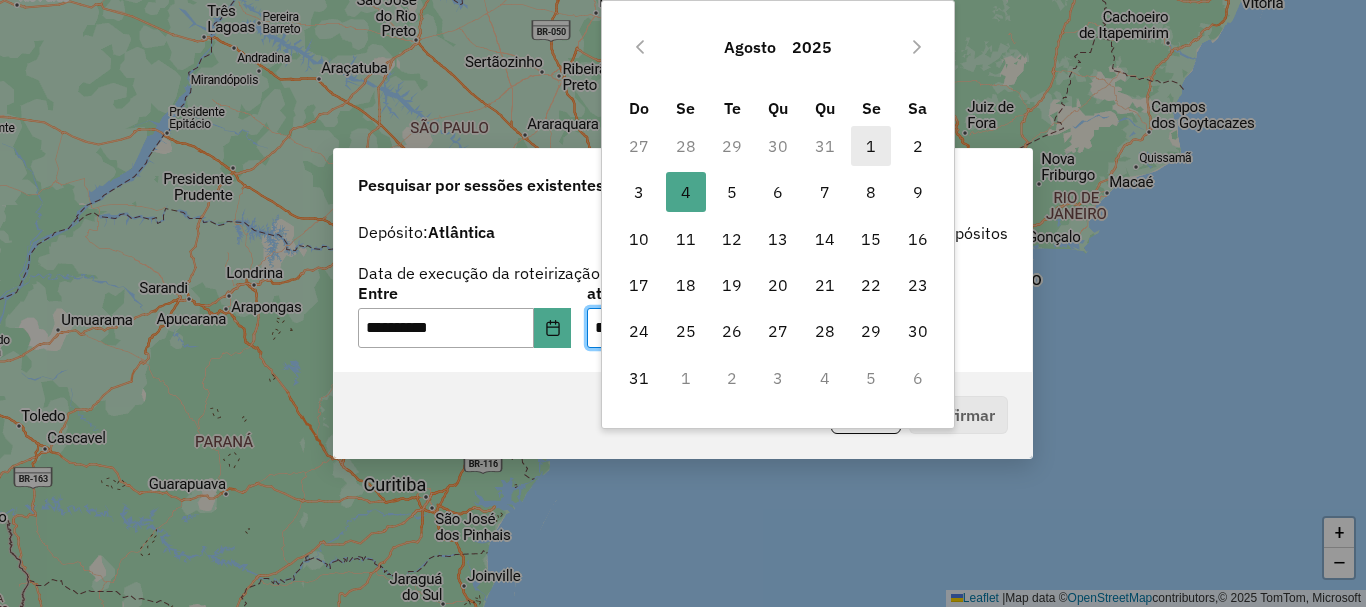 click on "1" at bounding box center (871, 146) 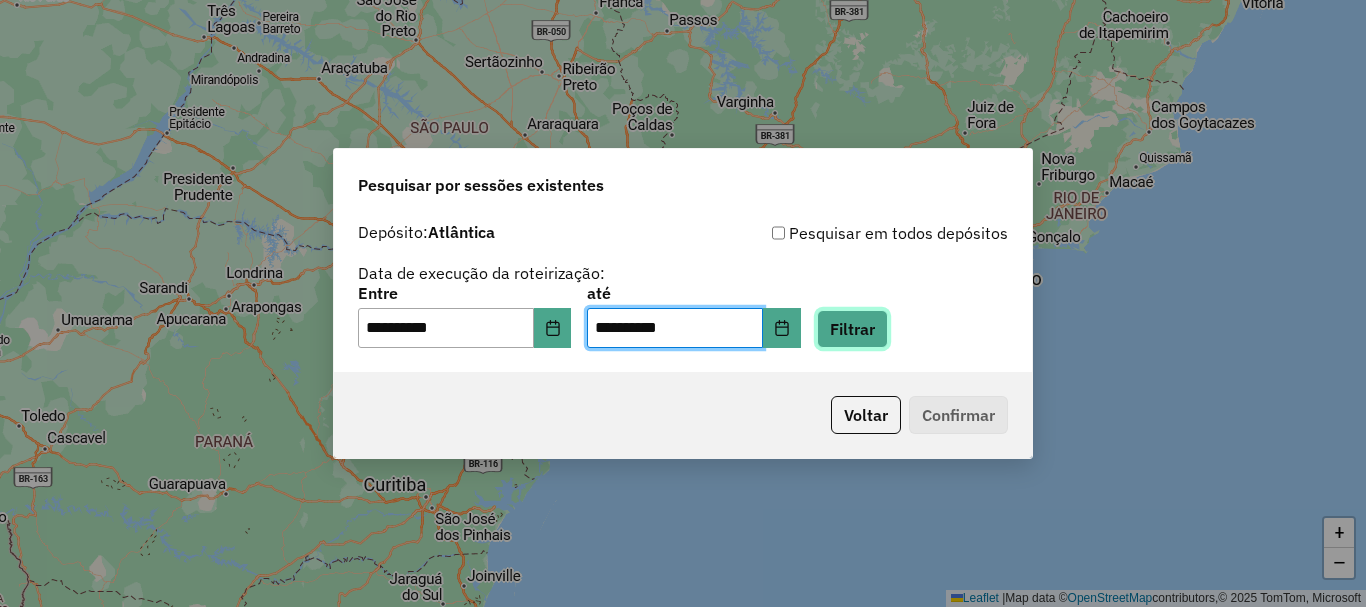click on "Filtrar" 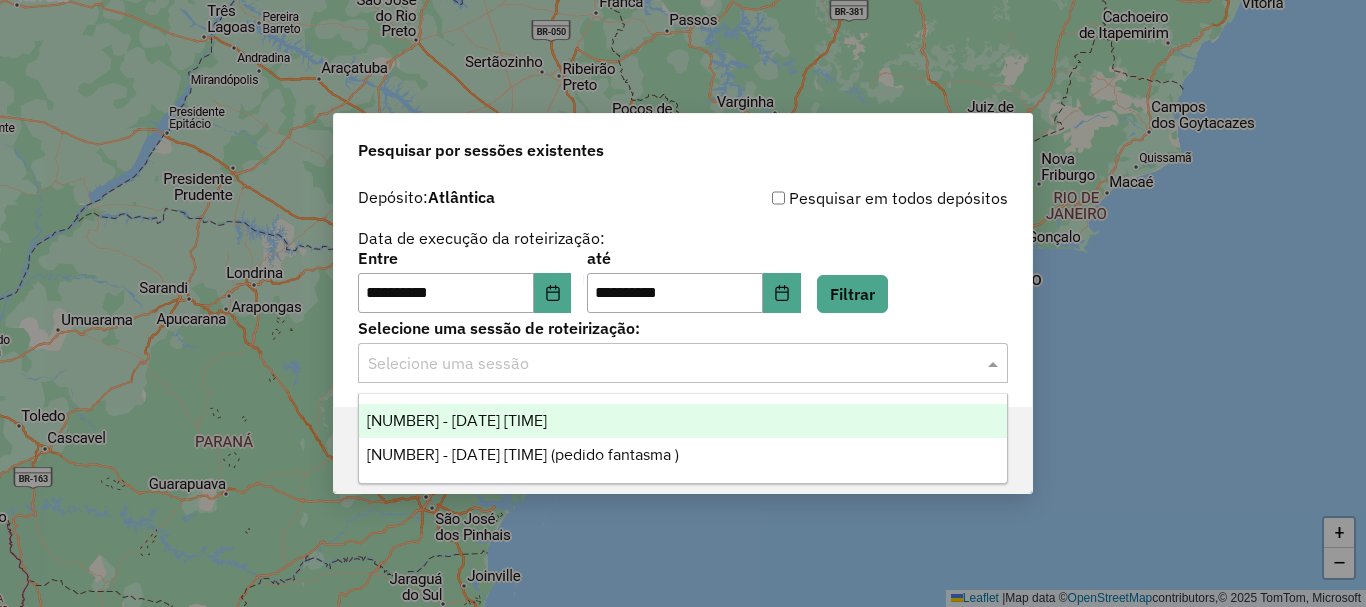 click 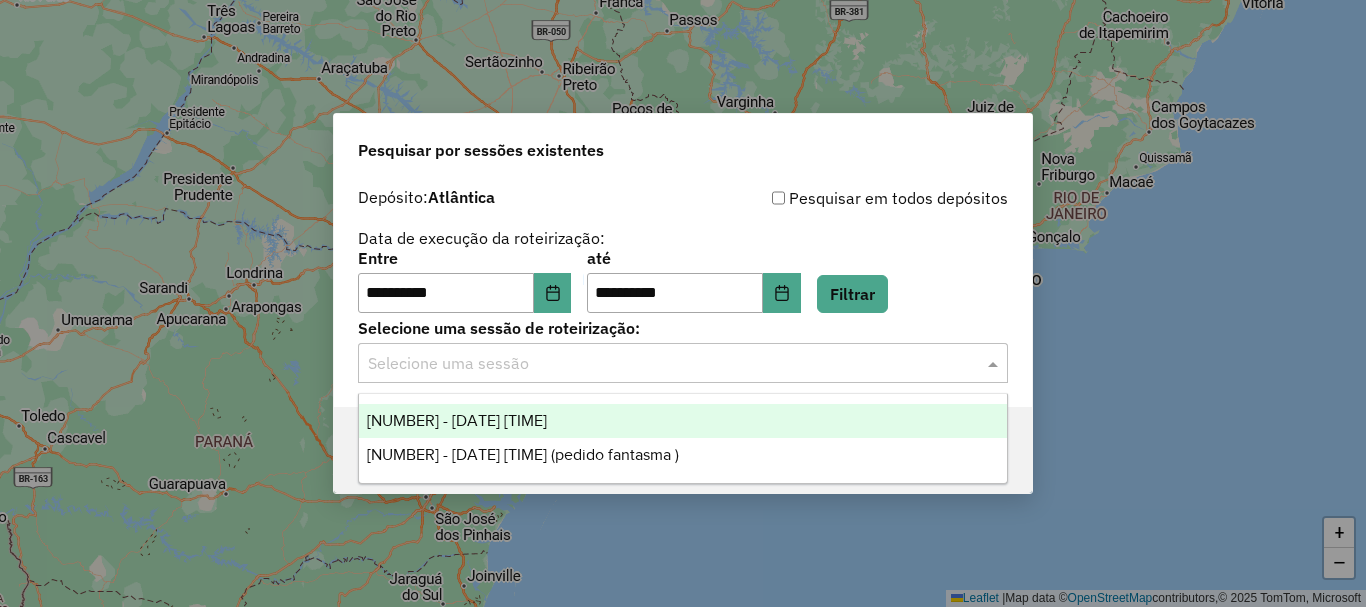 click on "973424 - 01/08/2025 18:24" at bounding box center (457, 420) 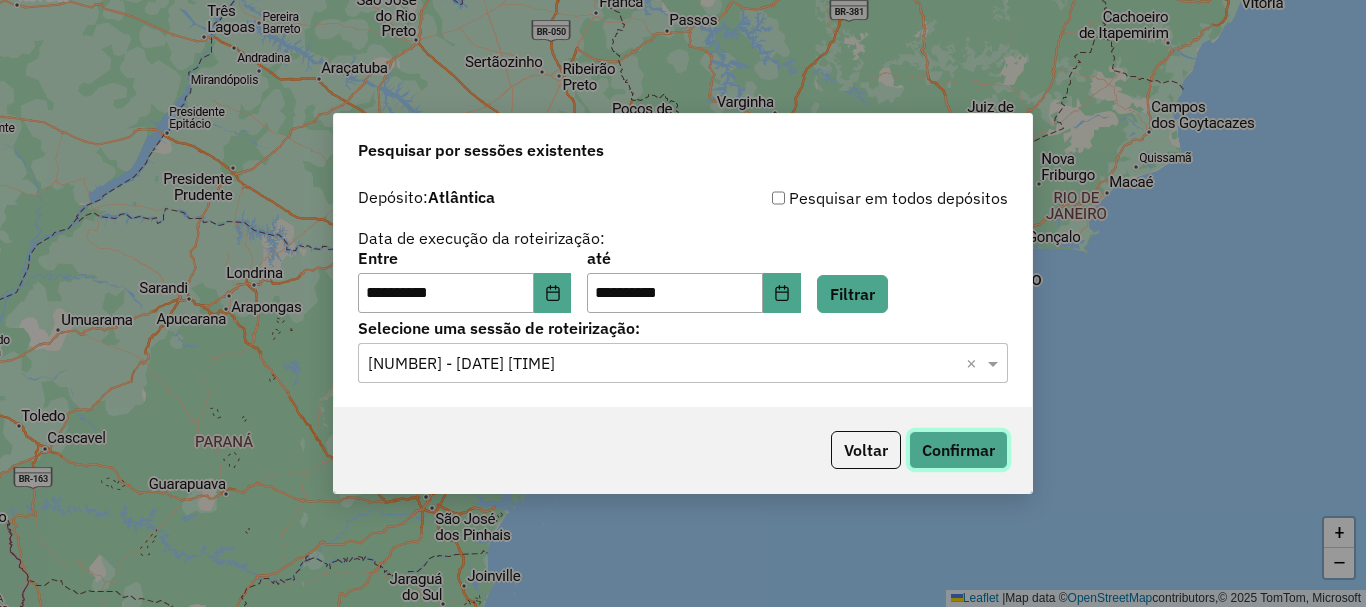 click on "Confirmar" 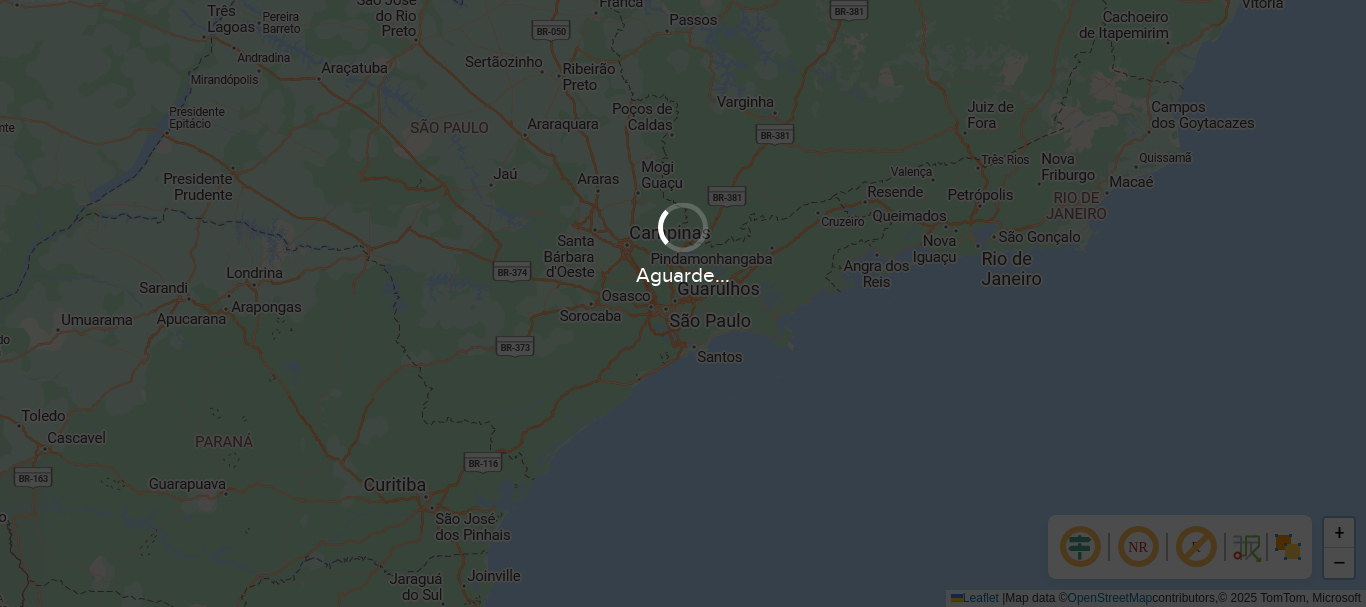 scroll, scrollTop: 0, scrollLeft: 0, axis: both 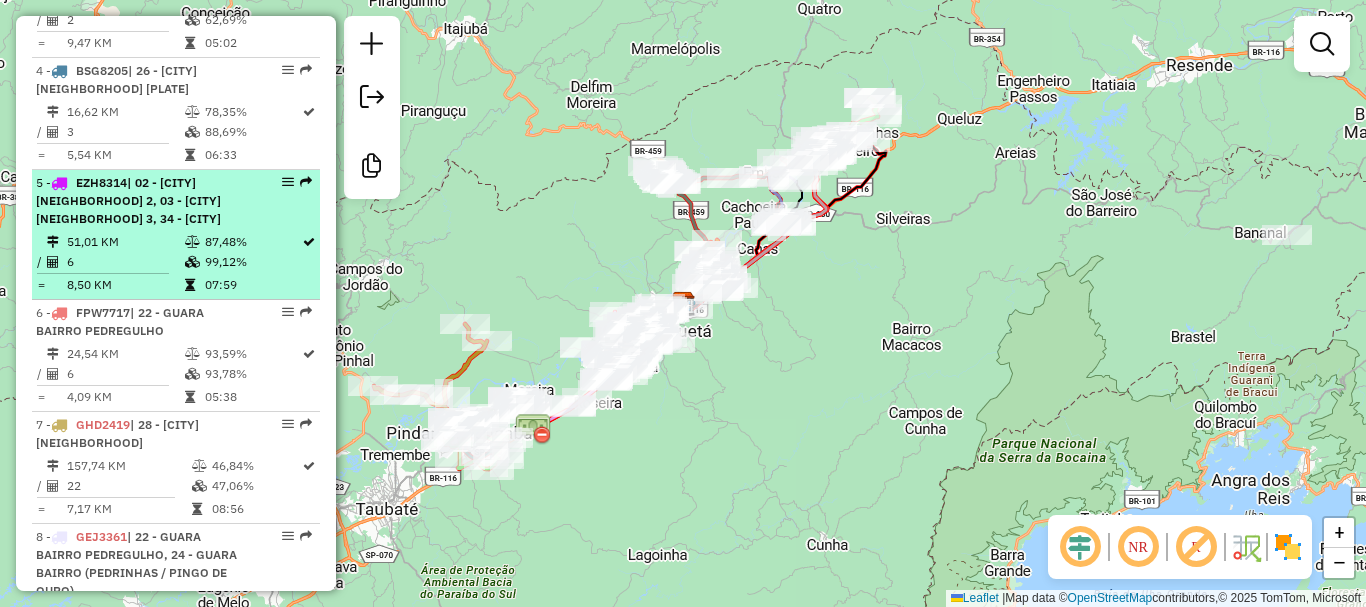 click on "5 -       [PLATE]   | 02 - [CITY] [NEIGHBORHOOD] 2, 03 - [CITY] [NEIGHBORHOOD] 3, 34 -  [CITY]  [DISTANCE] KM   [PERCENTAGE]%  /  6   [PERCENTAGE]%     =  [DISTANCE] KM   [TIME]" at bounding box center (176, 235) 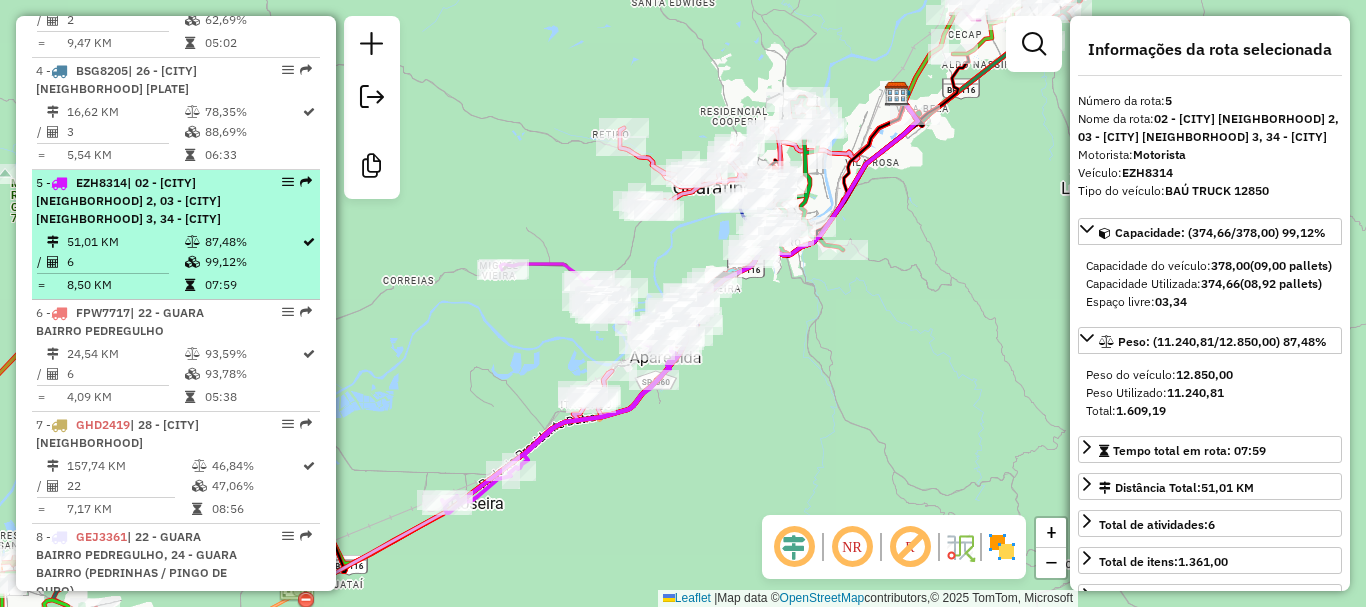 drag, startPoint x: 272, startPoint y: 183, endPoint x: 247, endPoint y: 233, distance: 55.9017 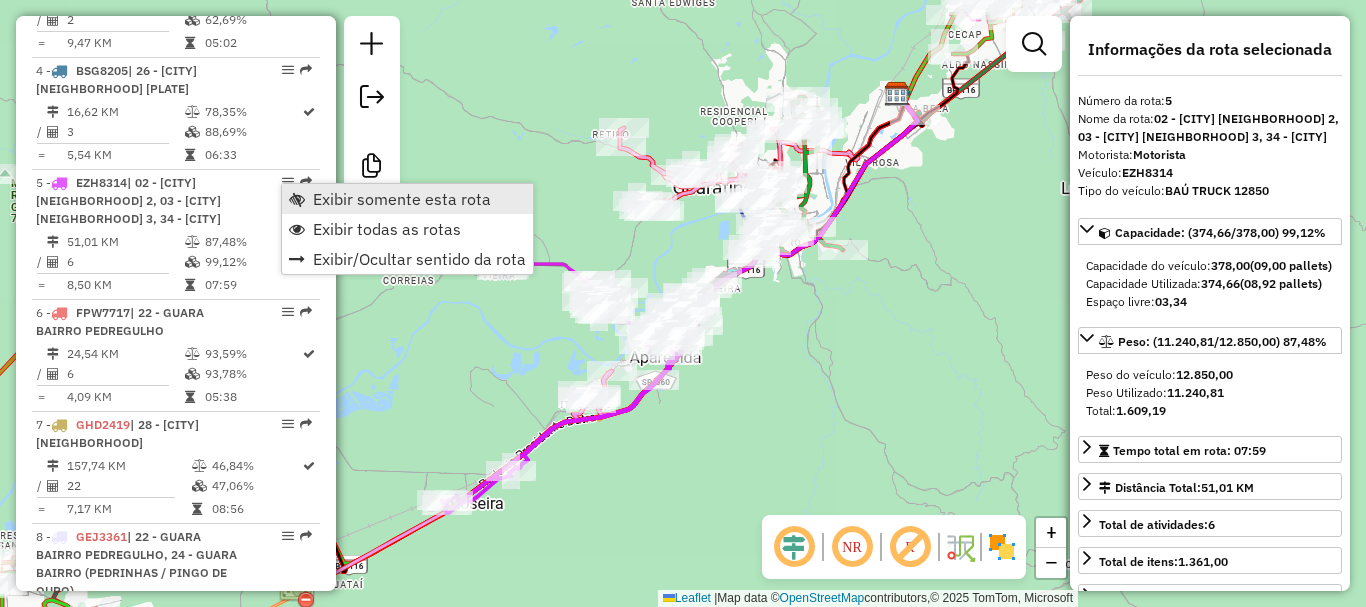click on "Exibir somente esta rota" at bounding box center [407, 199] 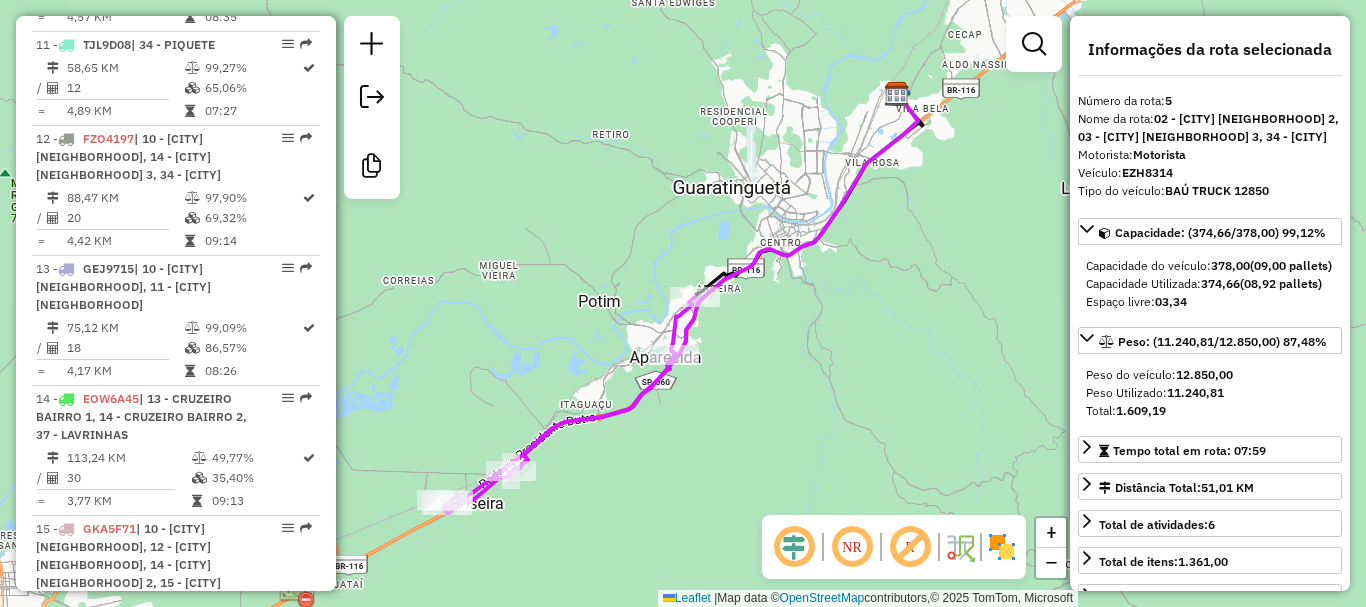 scroll, scrollTop: 1900, scrollLeft: 0, axis: vertical 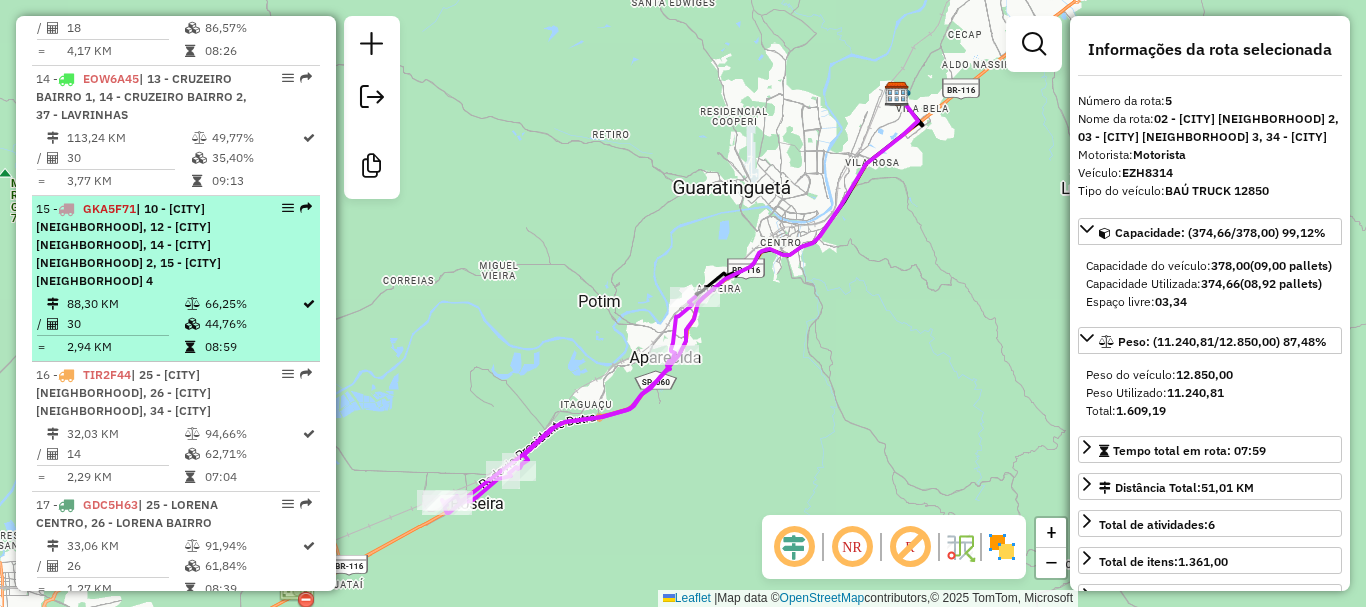 click on "30" at bounding box center (125, 324) 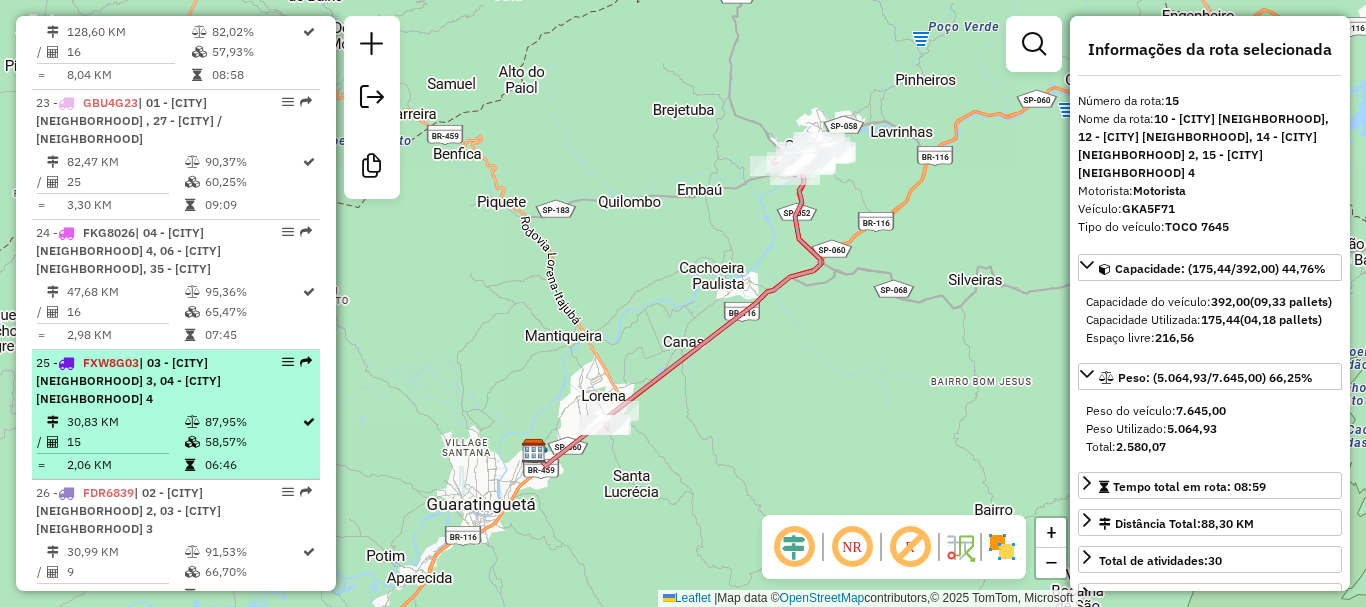 scroll, scrollTop: 3620, scrollLeft: 0, axis: vertical 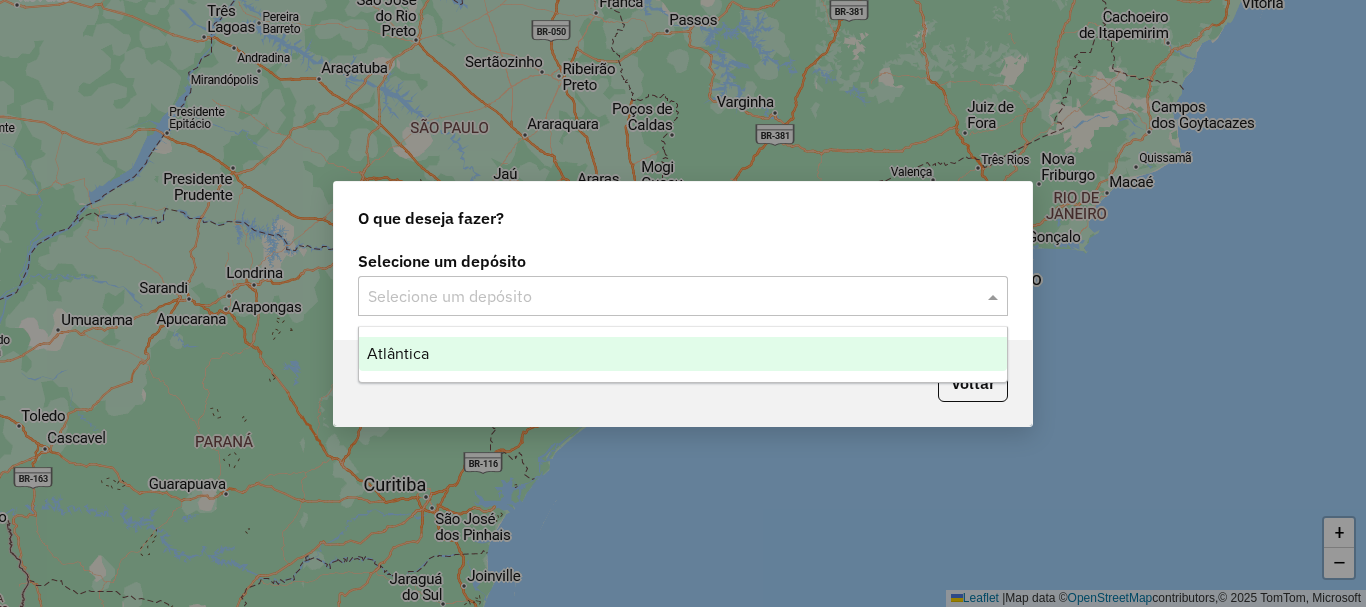 click 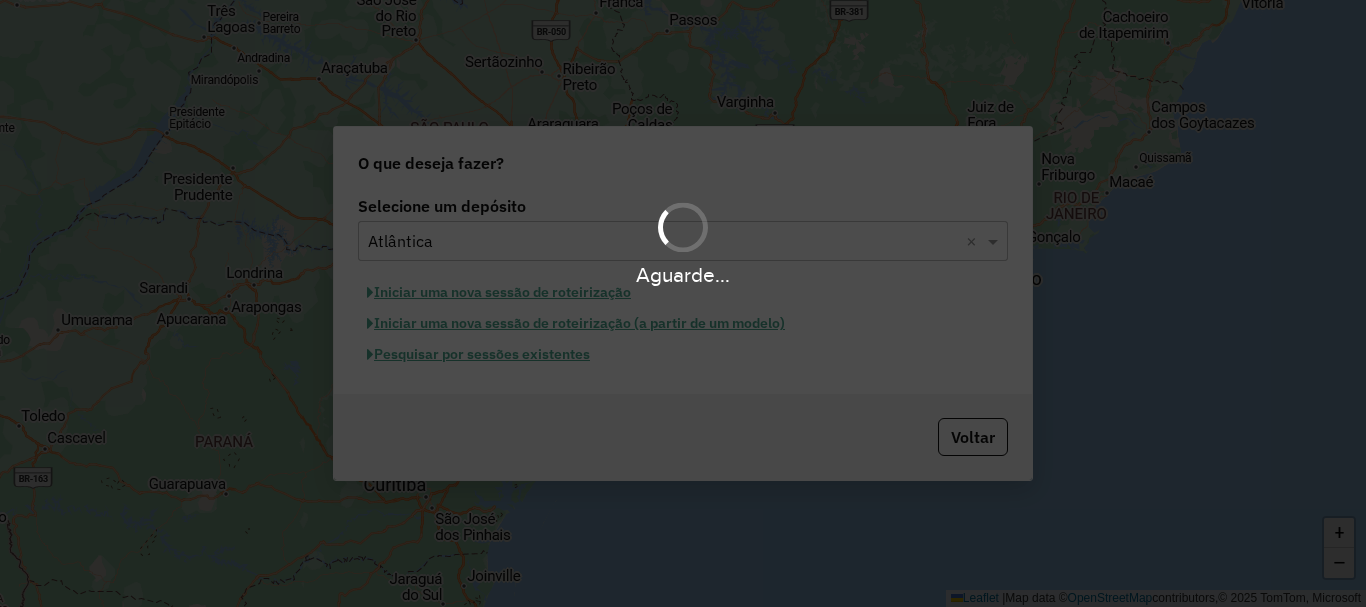 click on "Aguarde..." at bounding box center [683, 303] 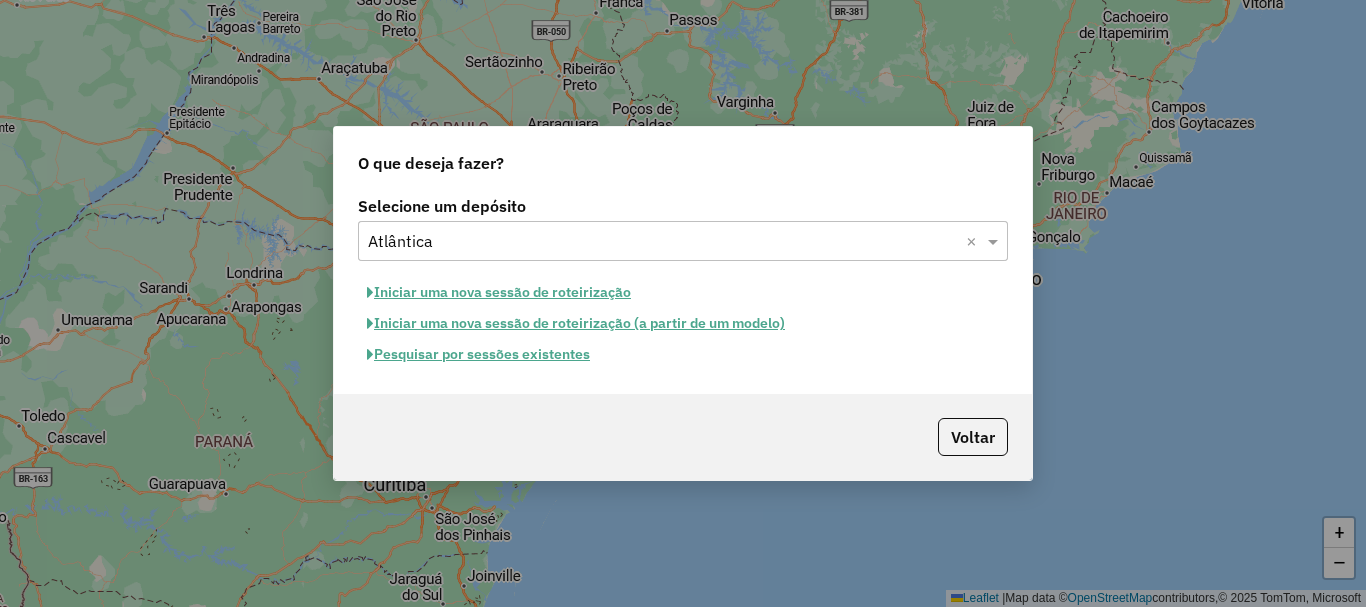 click on "Pesquisar por sessões existentes" 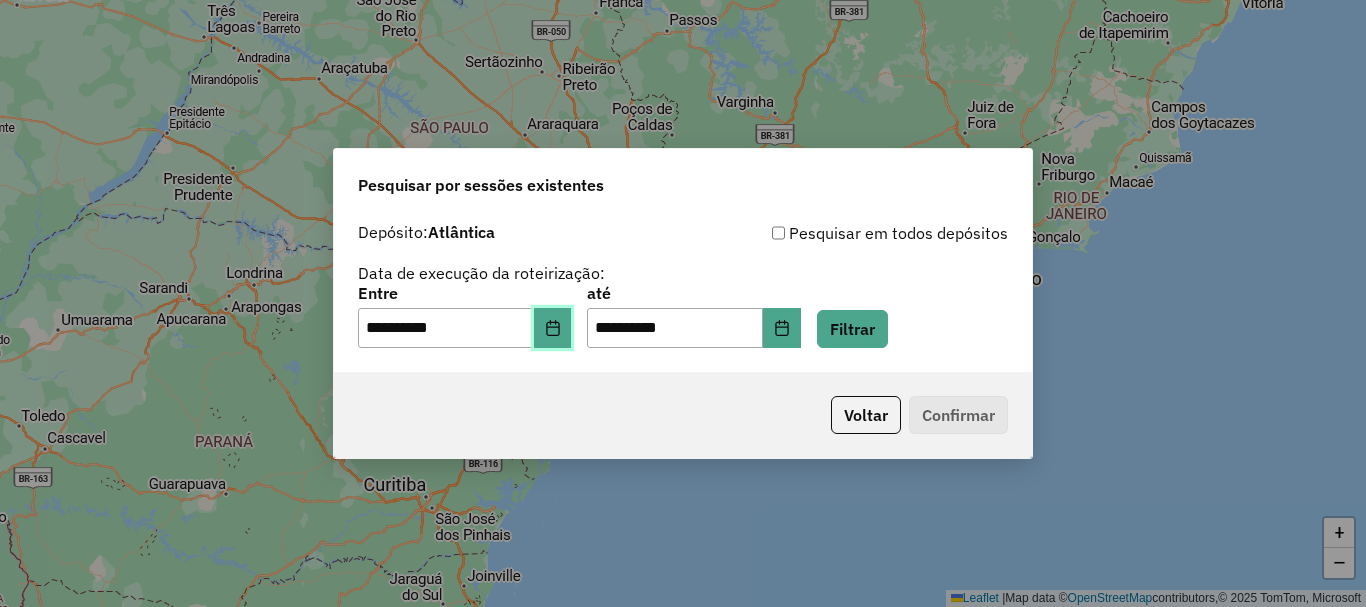 click 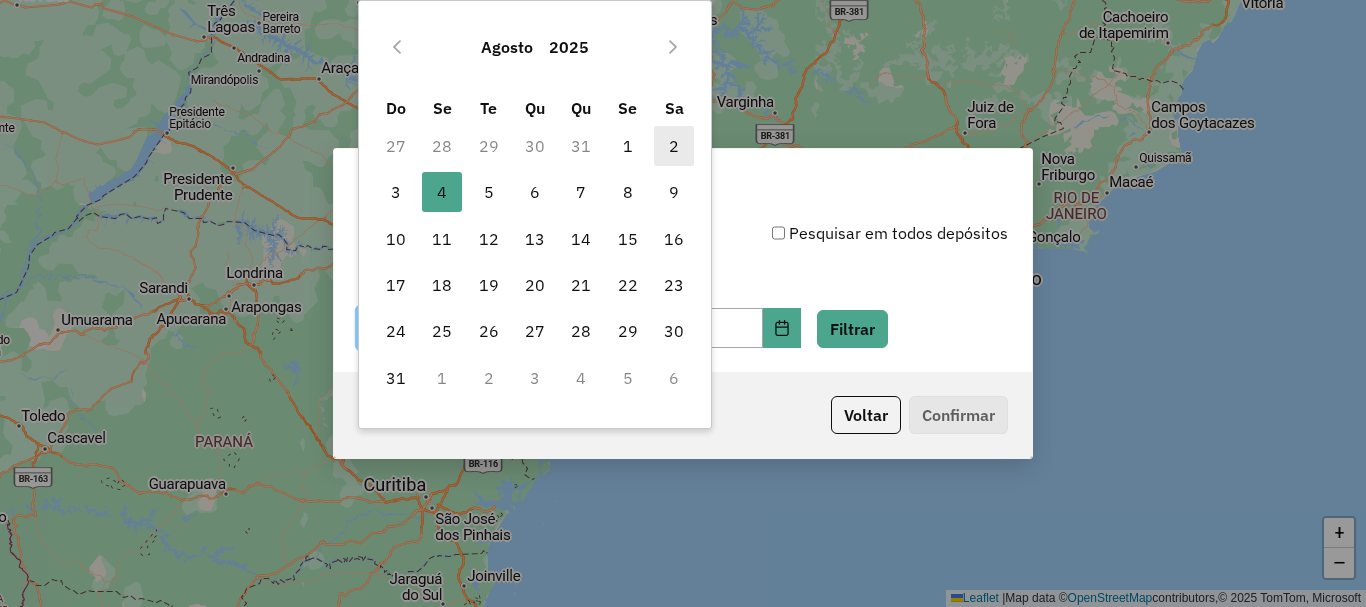 click on "2" at bounding box center (674, 146) 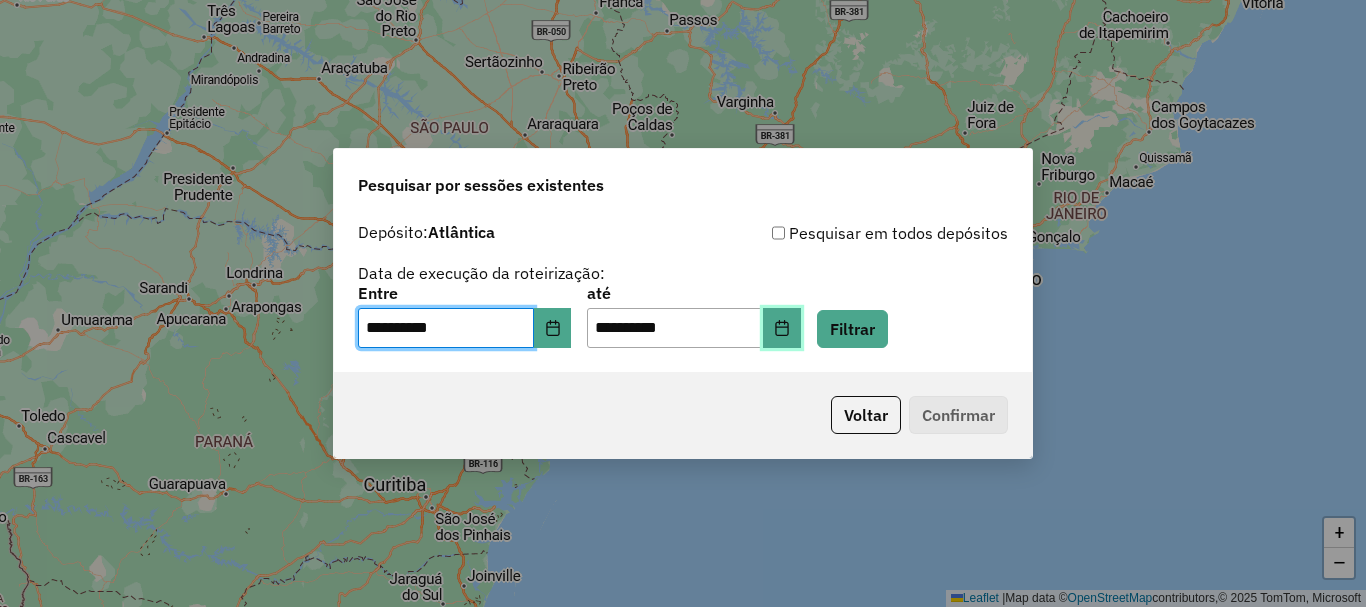 click at bounding box center (782, 328) 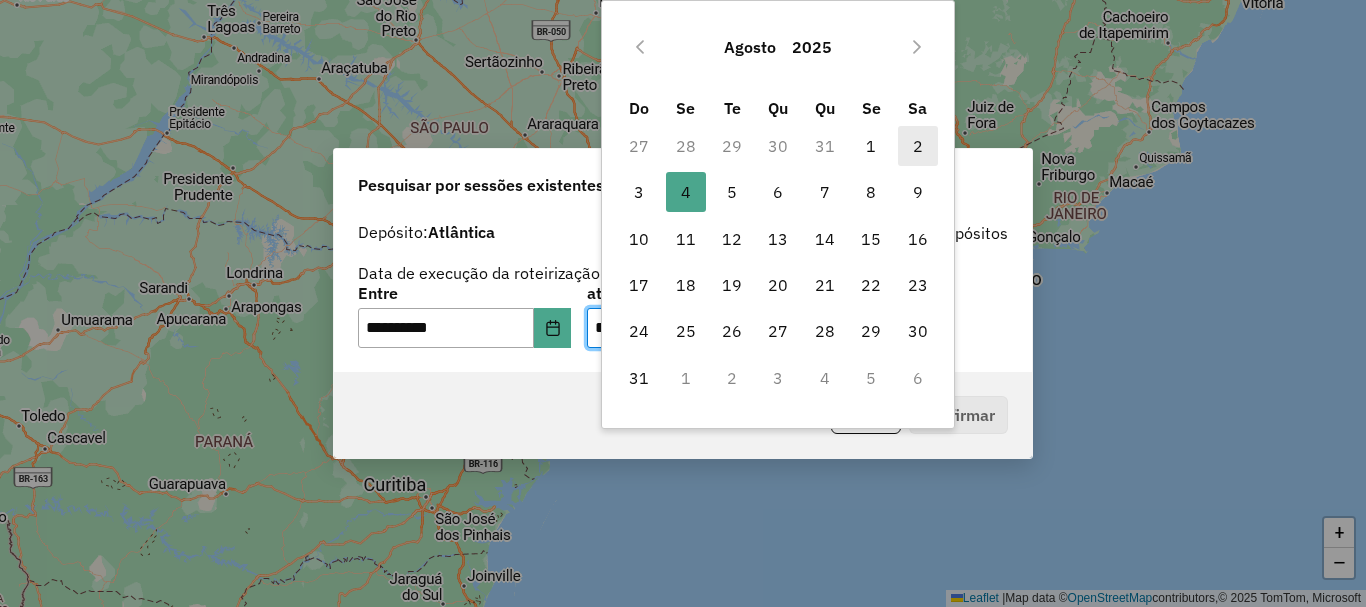 click on "2" at bounding box center [918, 146] 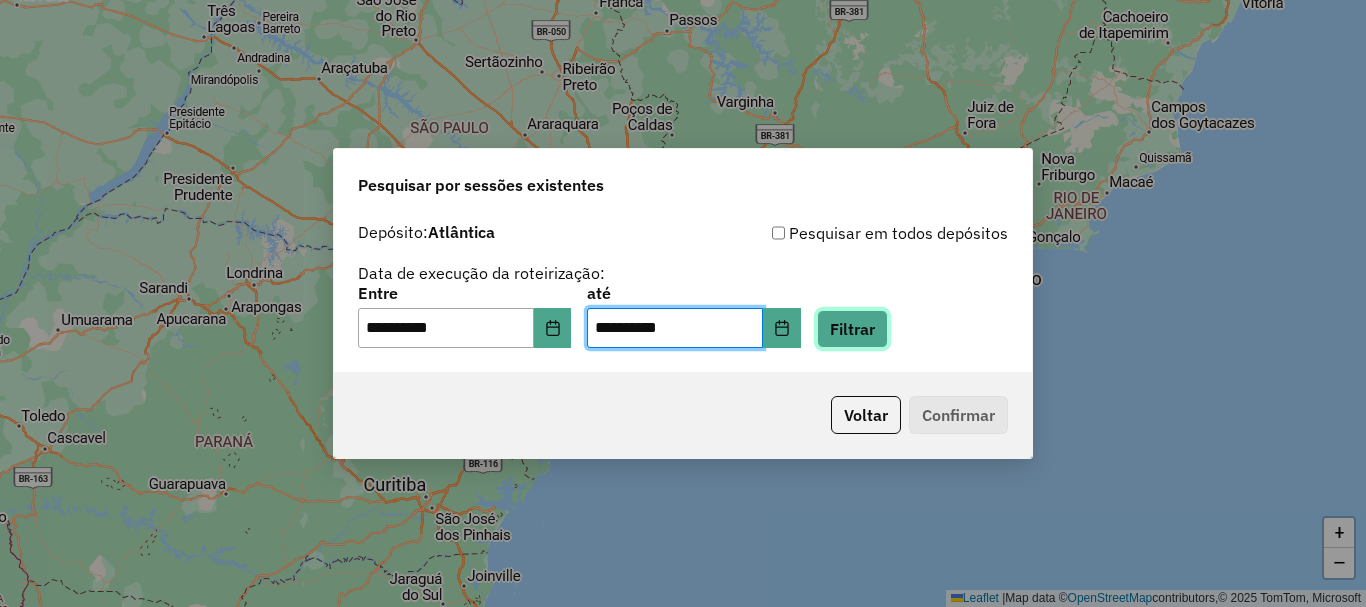 click on "Filtrar" 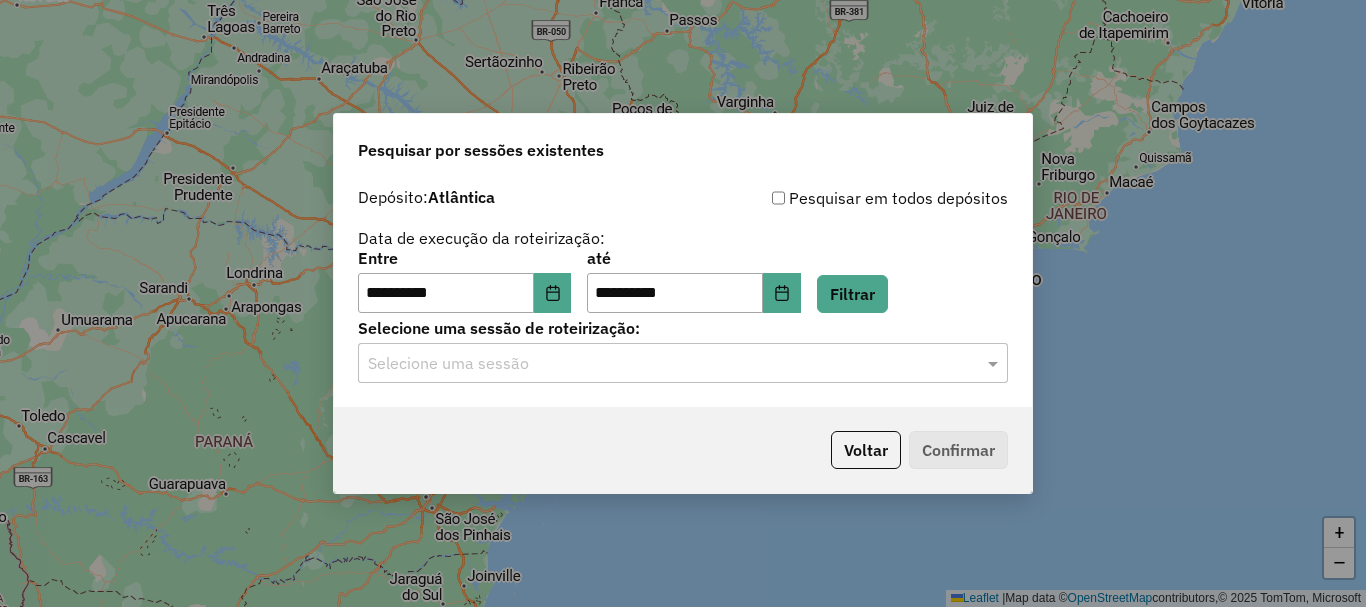 click on "Selecione uma sessão" 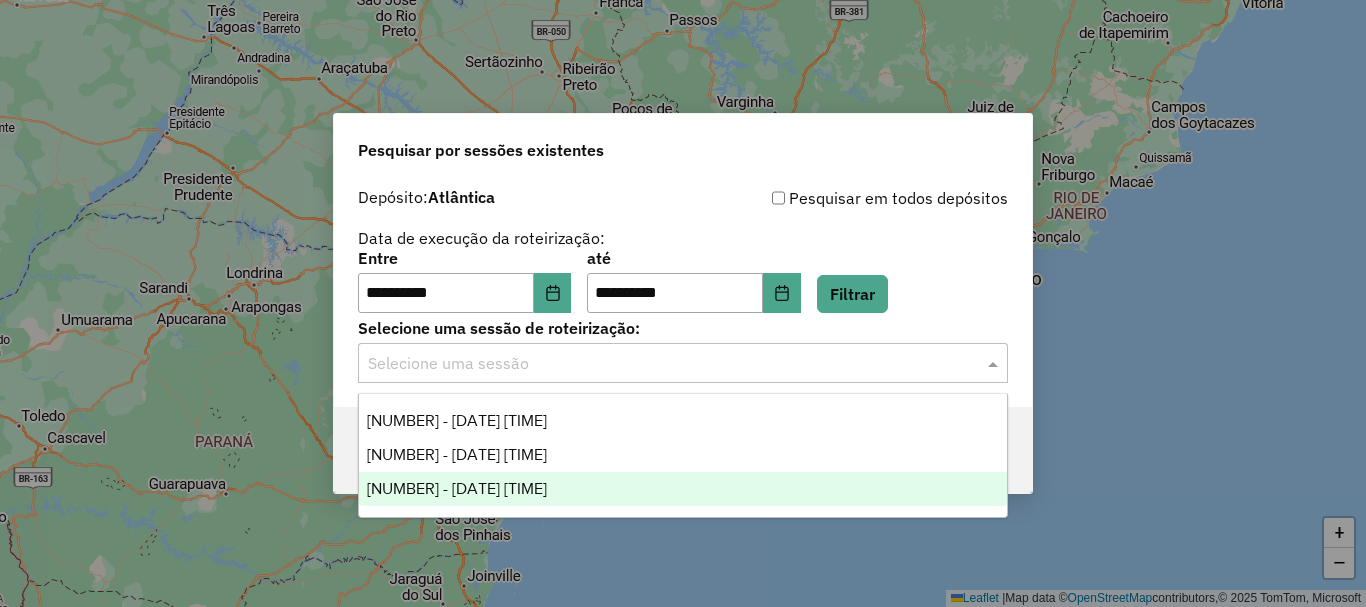 click on "974174 - 02/08/2025 19:52" at bounding box center [683, 489] 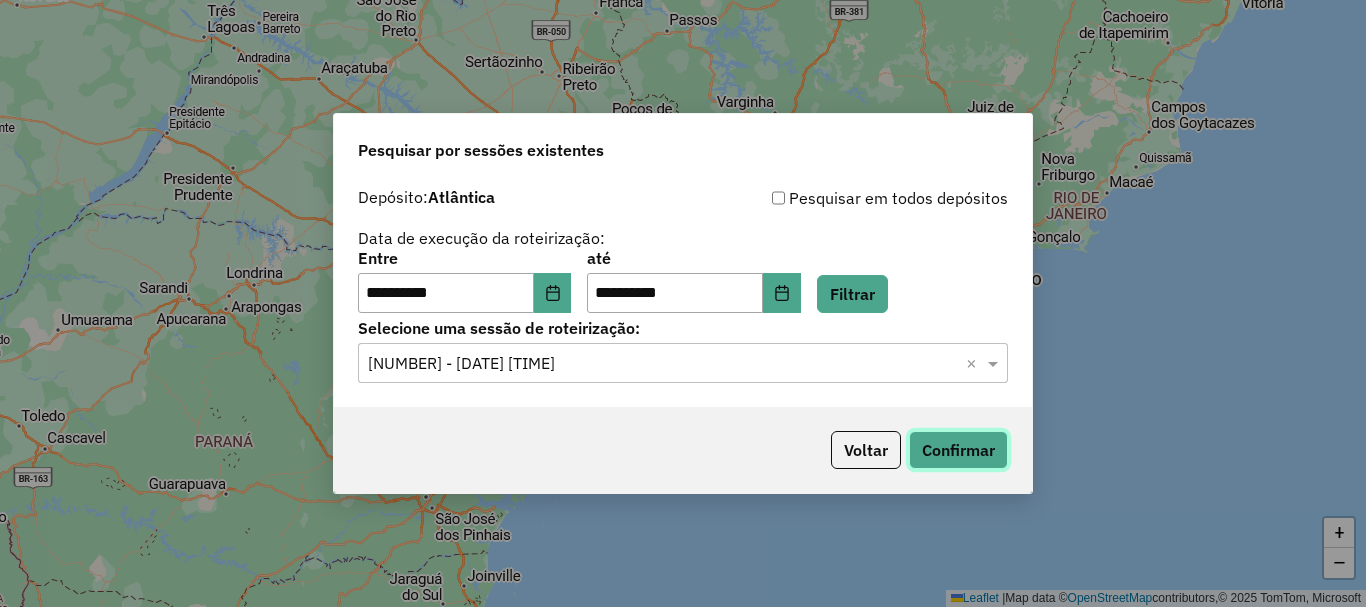 click on "Confirmar" 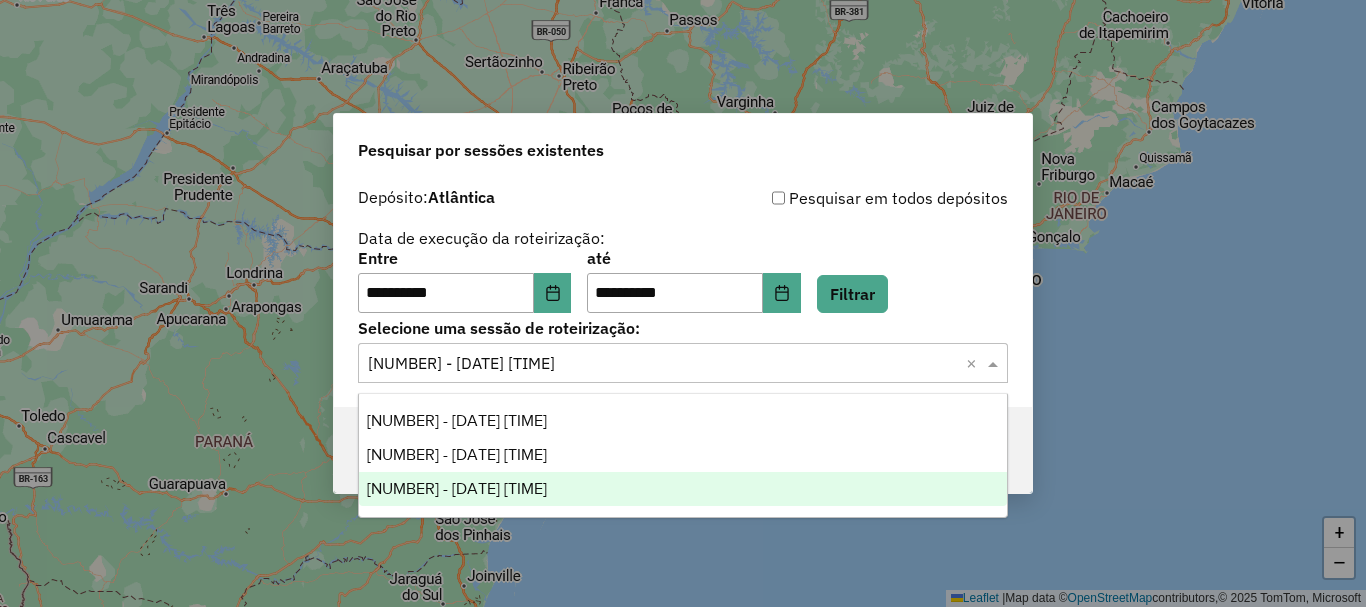 click 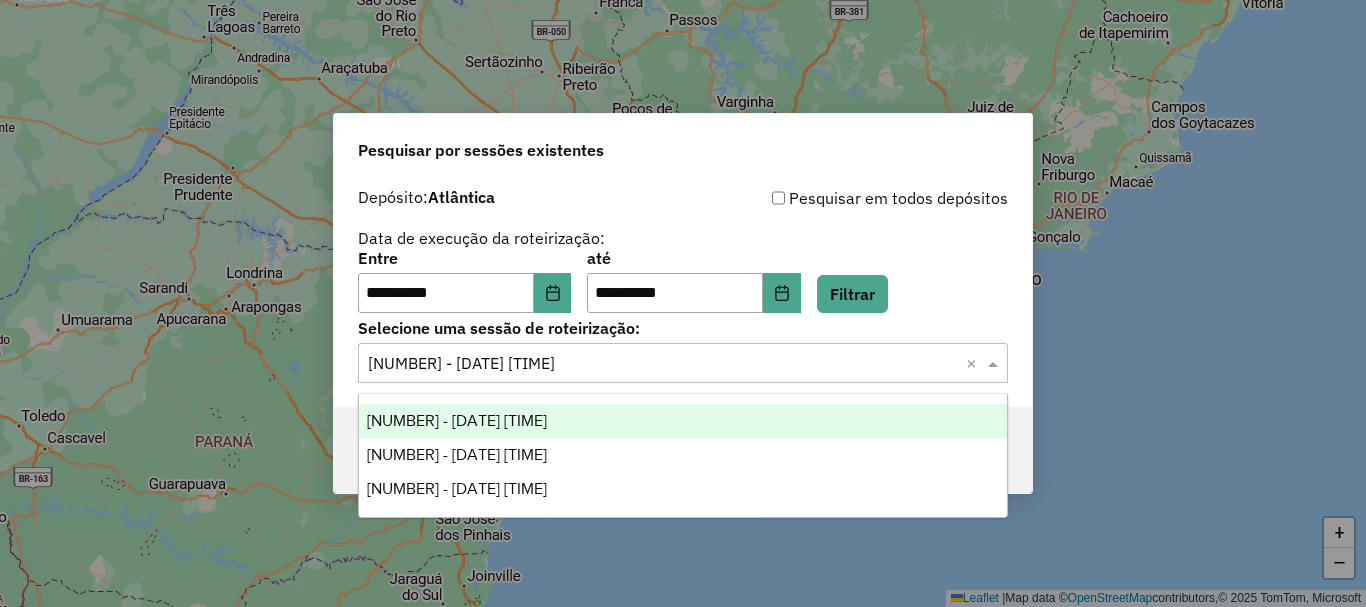 click on "[NUMBER] - [DATE] [TIME]" at bounding box center (683, 421) 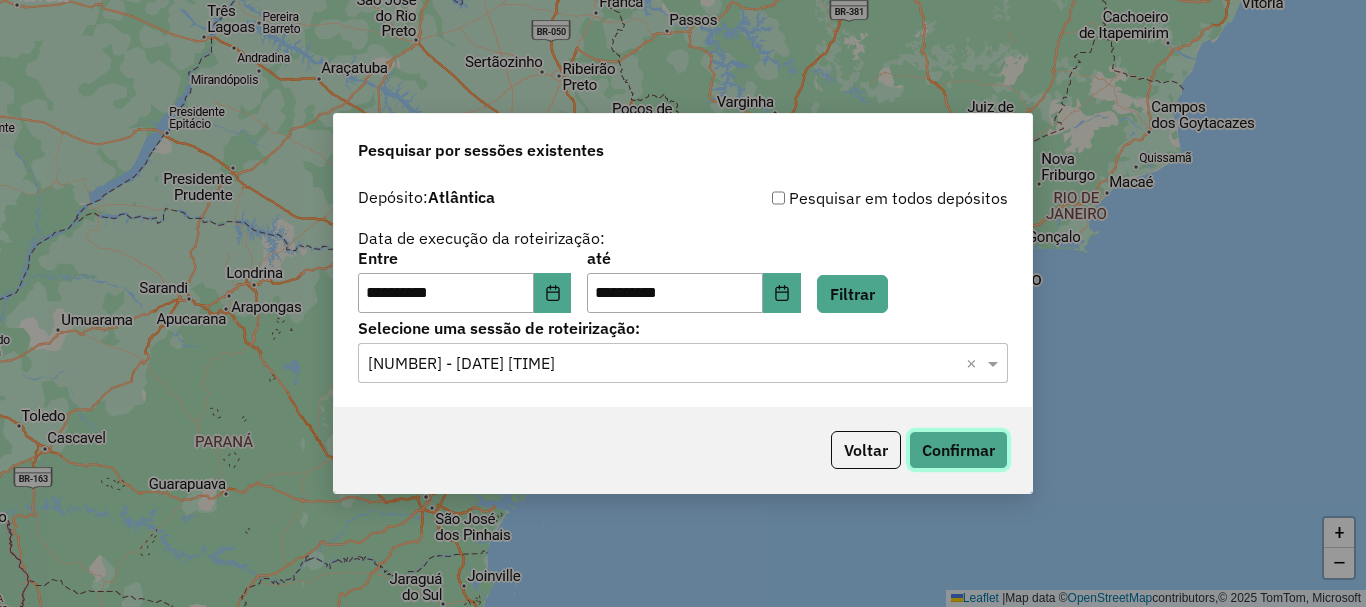 click on "Confirmar" 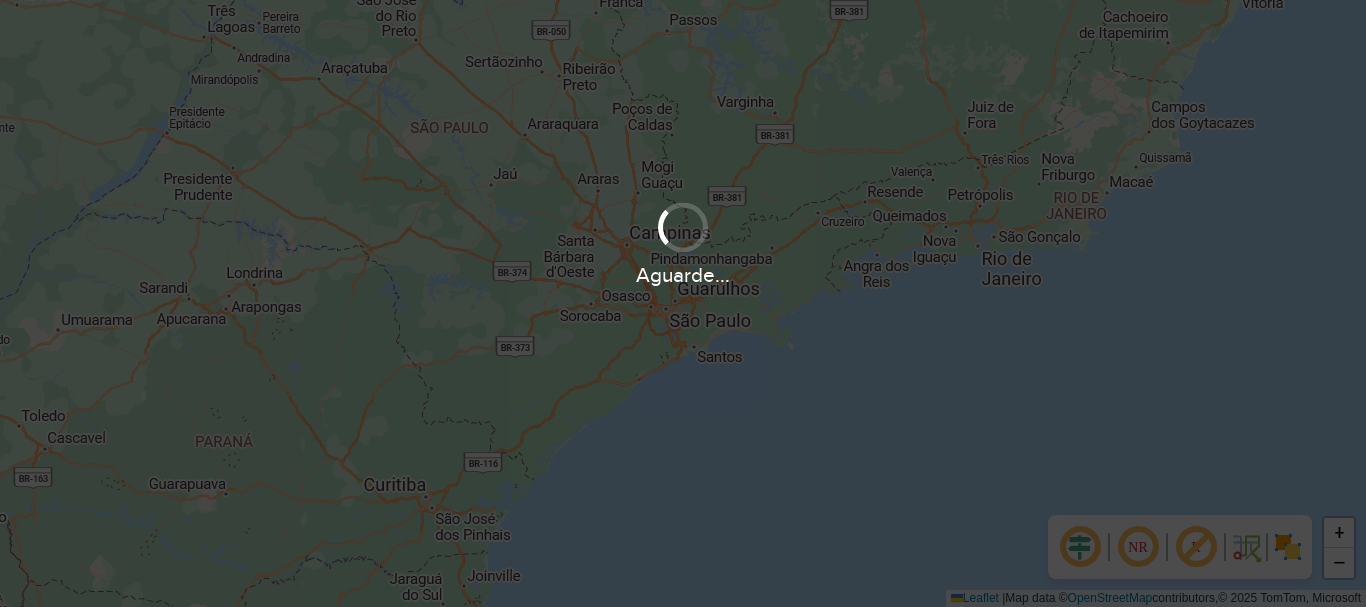scroll, scrollTop: 0, scrollLeft: 0, axis: both 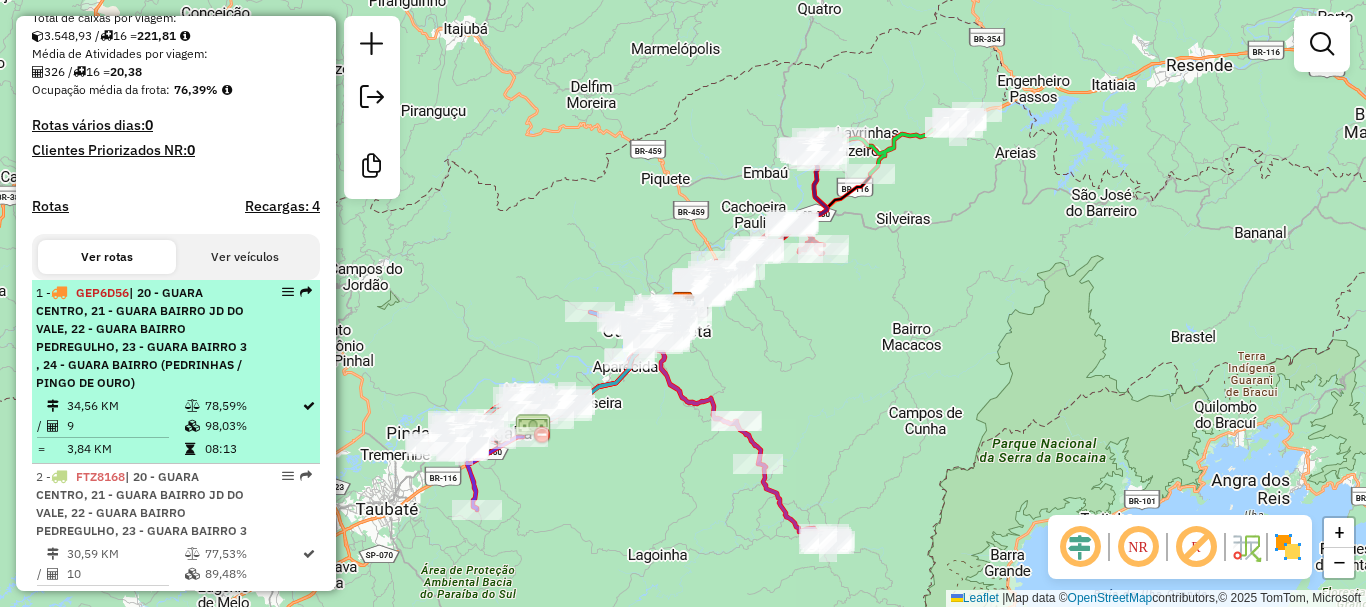 drag, startPoint x: 290, startPoint y: 295, endPoint x: 279, endPoint y: 293, distance: 11.18034 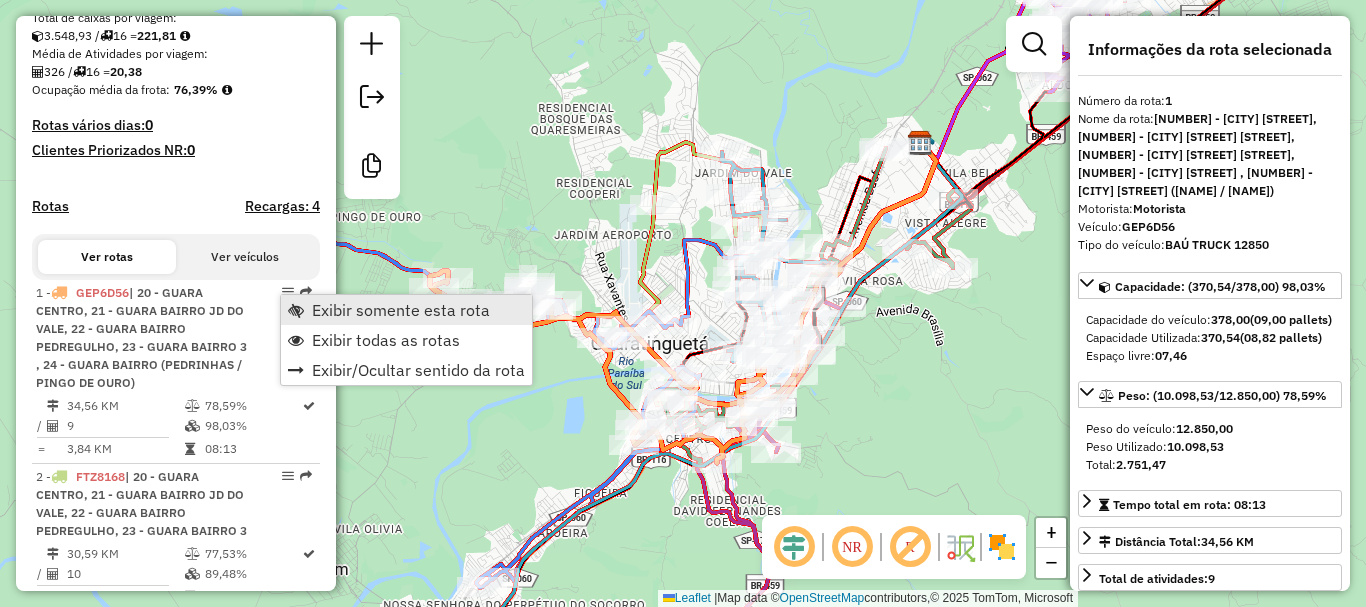 click on "Exibir somente esta rota" at bounding box center (401, 310) 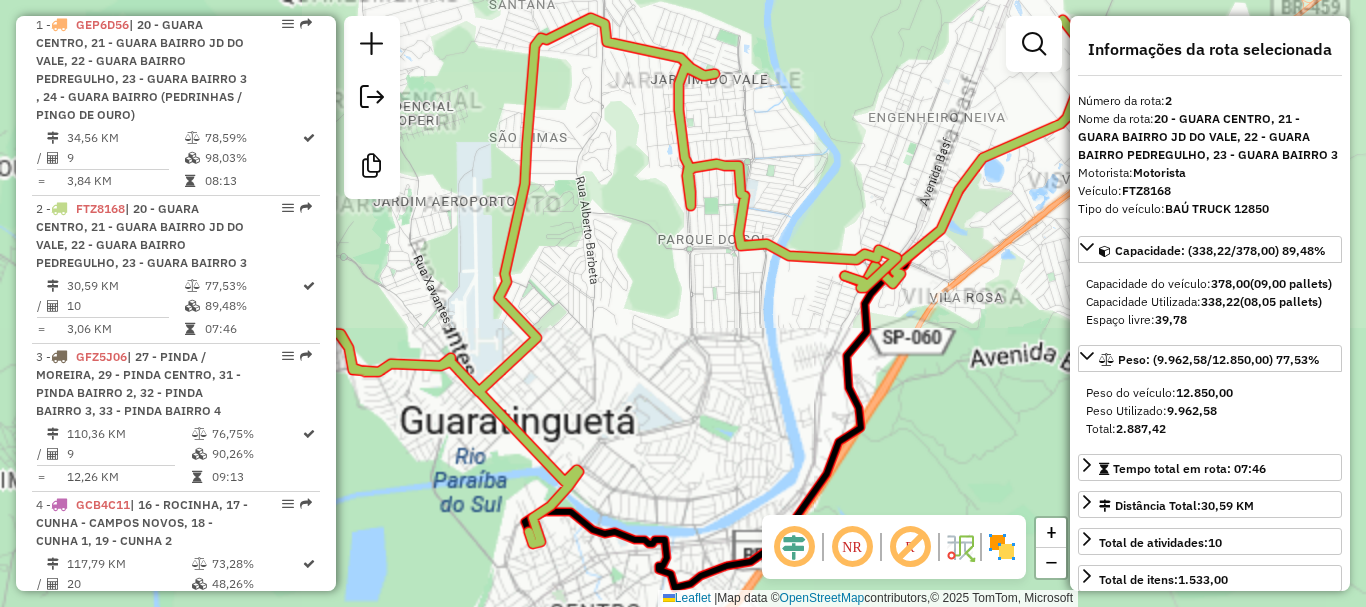 scroll, scrollTop: 948, scrollLeft: 0, axis: vertical 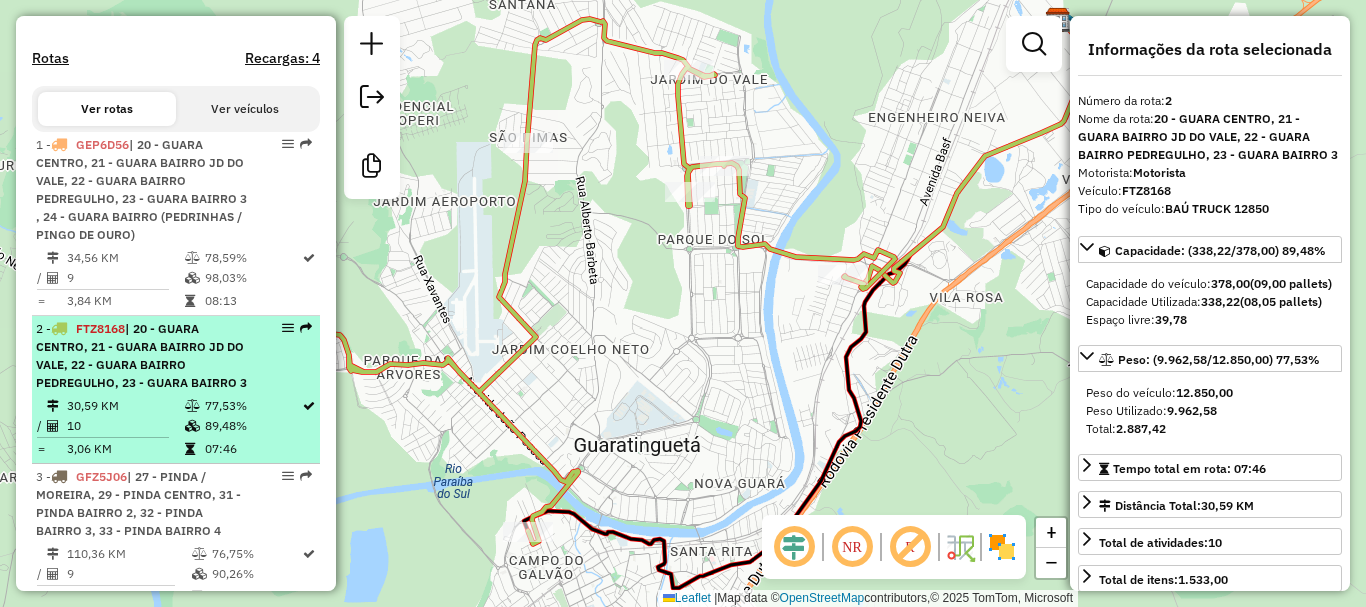 click on "| 20 - GUARA CENTRO, 21 - GUARA BAIRRO JD DO VALE, 22 - GUARA BAIRRO PEDREGULHO, 23 -  GUARA BAIRRO 3 , 24 - GUARA BAIRRO (PEDRINHAS / PINGO DE OURO)" at bounding box center (141, 189) 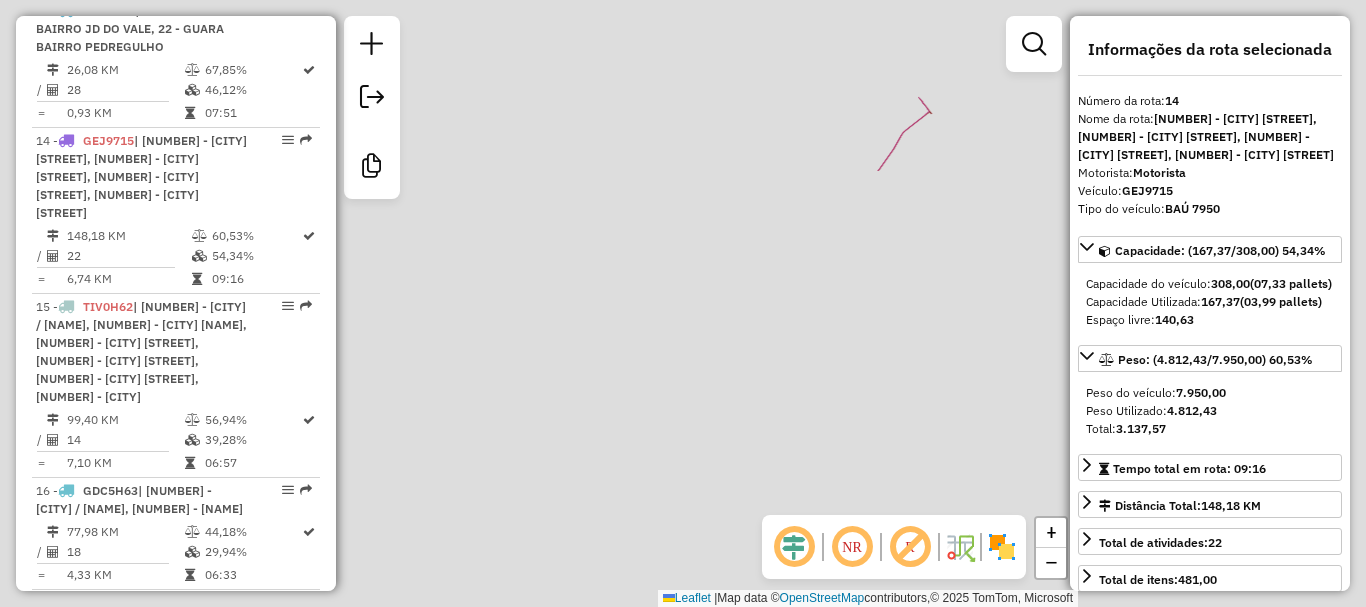 scroll, scrollTop: 2411, scrollLeft: 0, axis: vertical 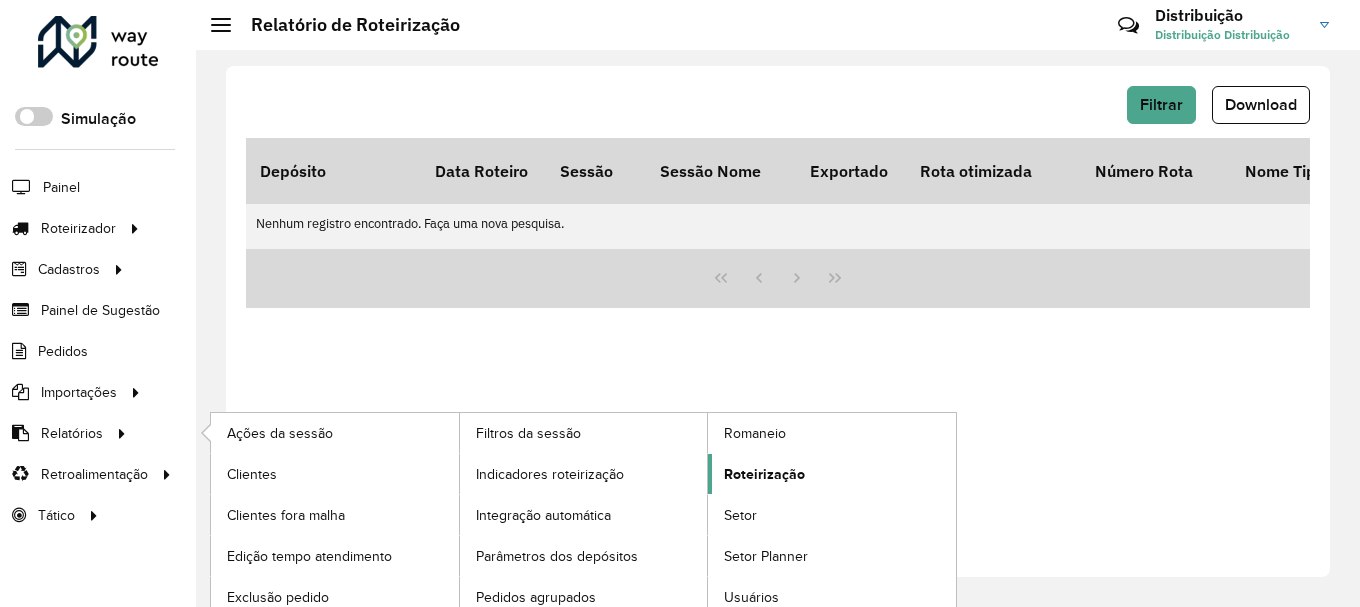 click on "Roteirização" 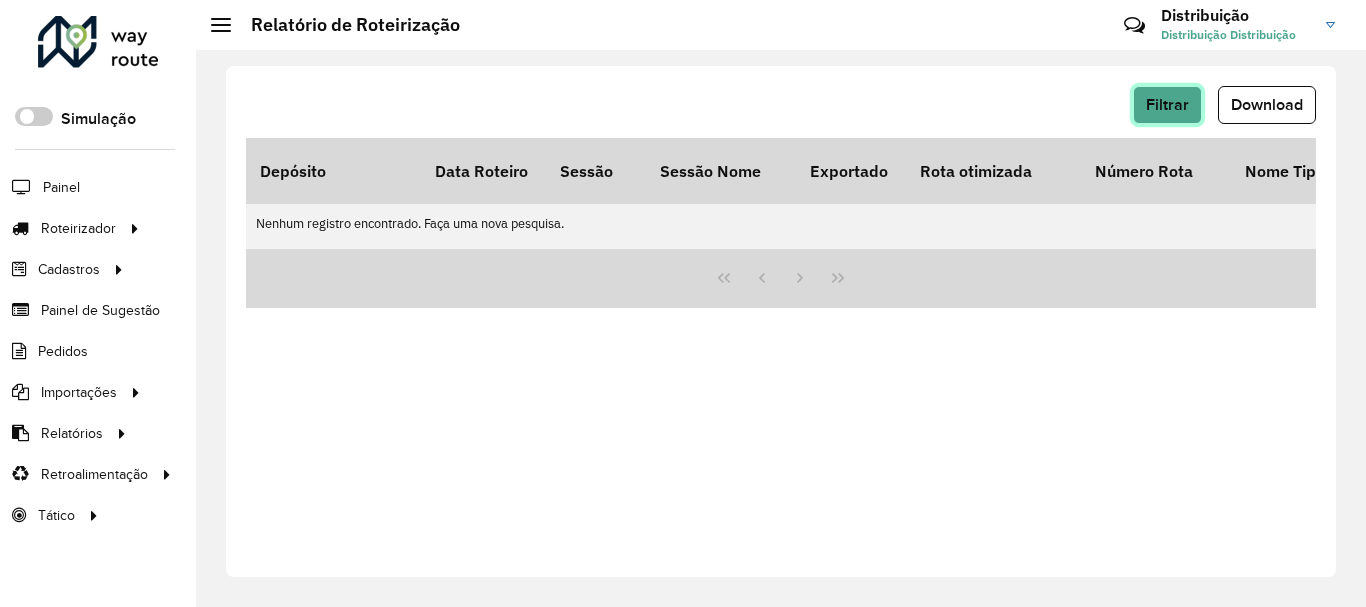 click on "Filtrar" 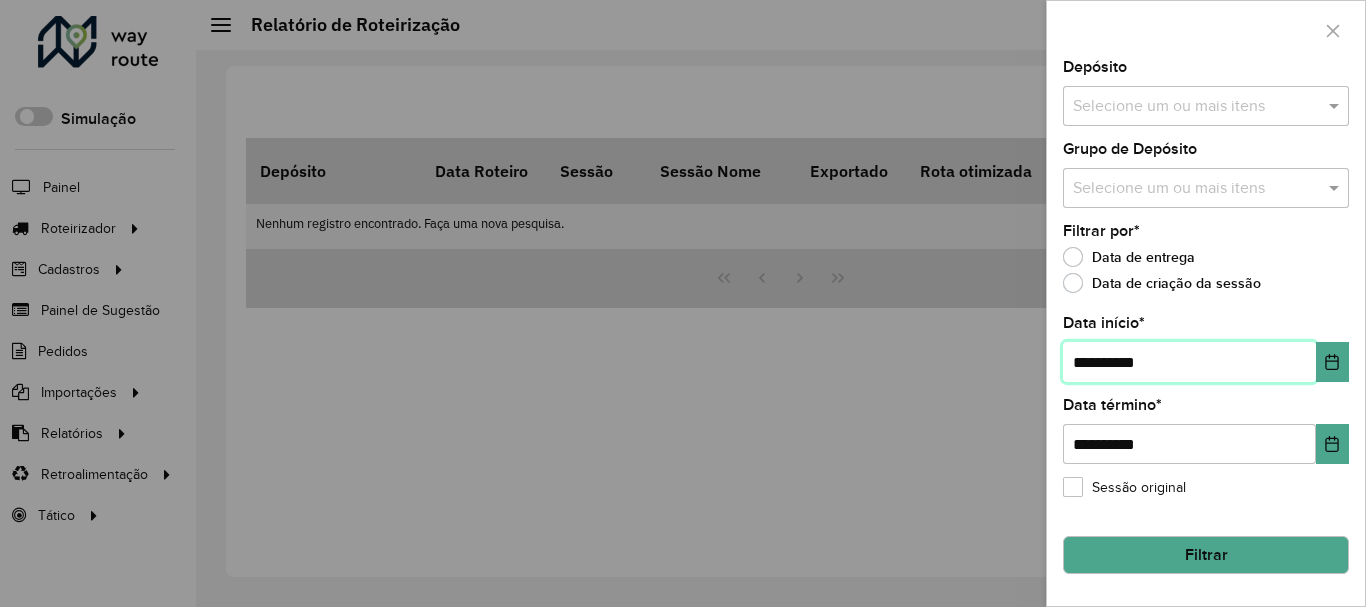 click on "**********" at bounding box center [1189, 362] 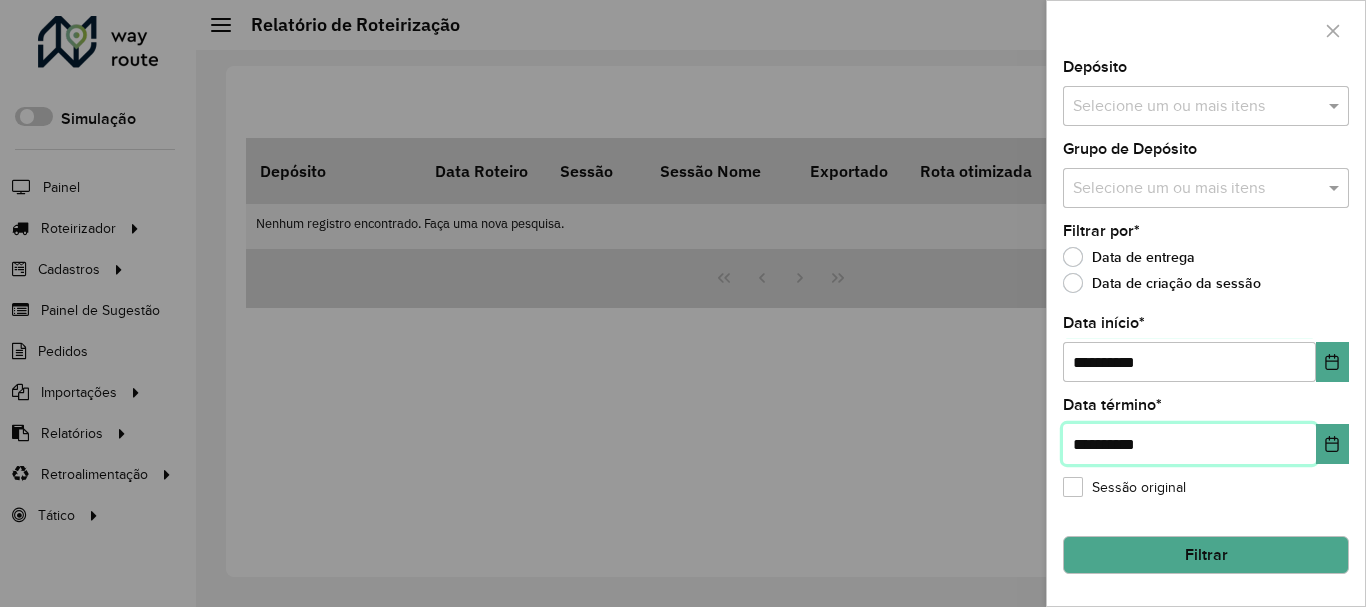 click on "**********" at bounding box center [1189, 444] 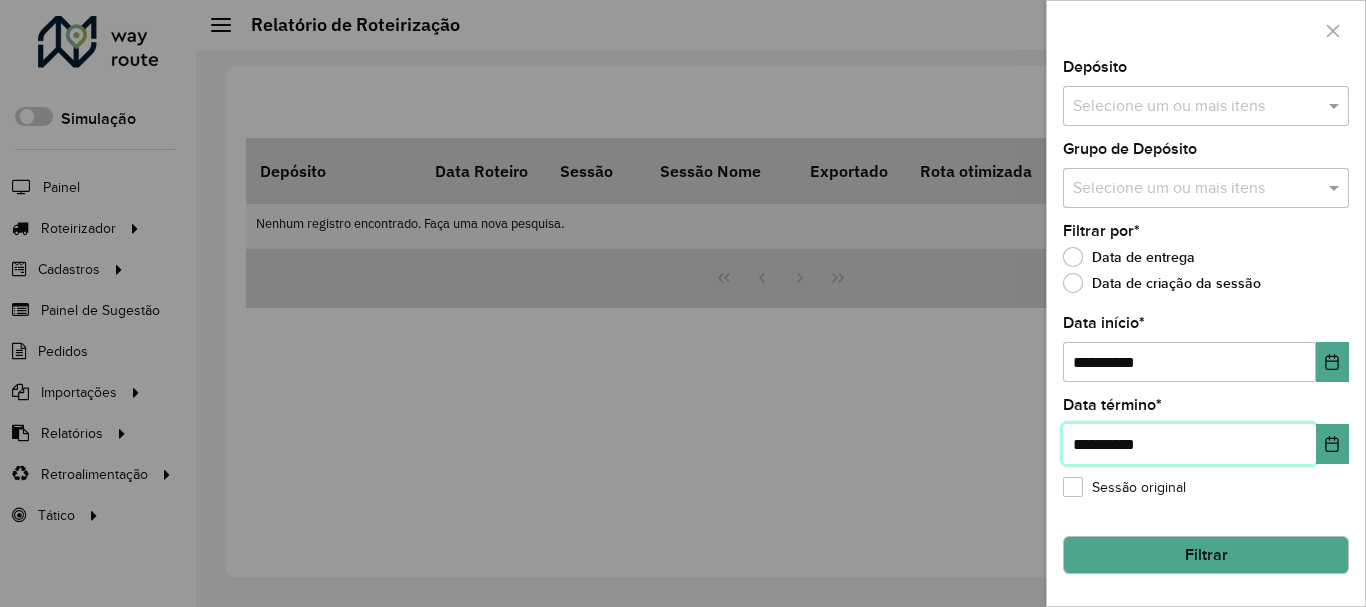 type on "**********" 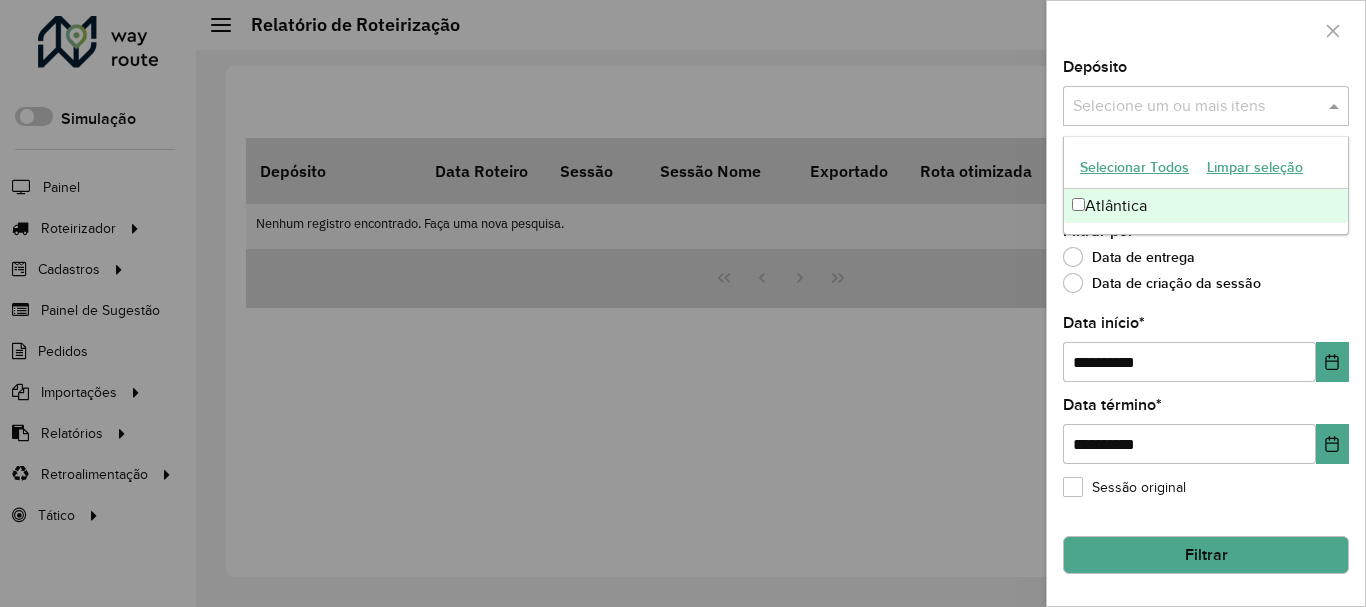 click at bounding box center [1196, 107] 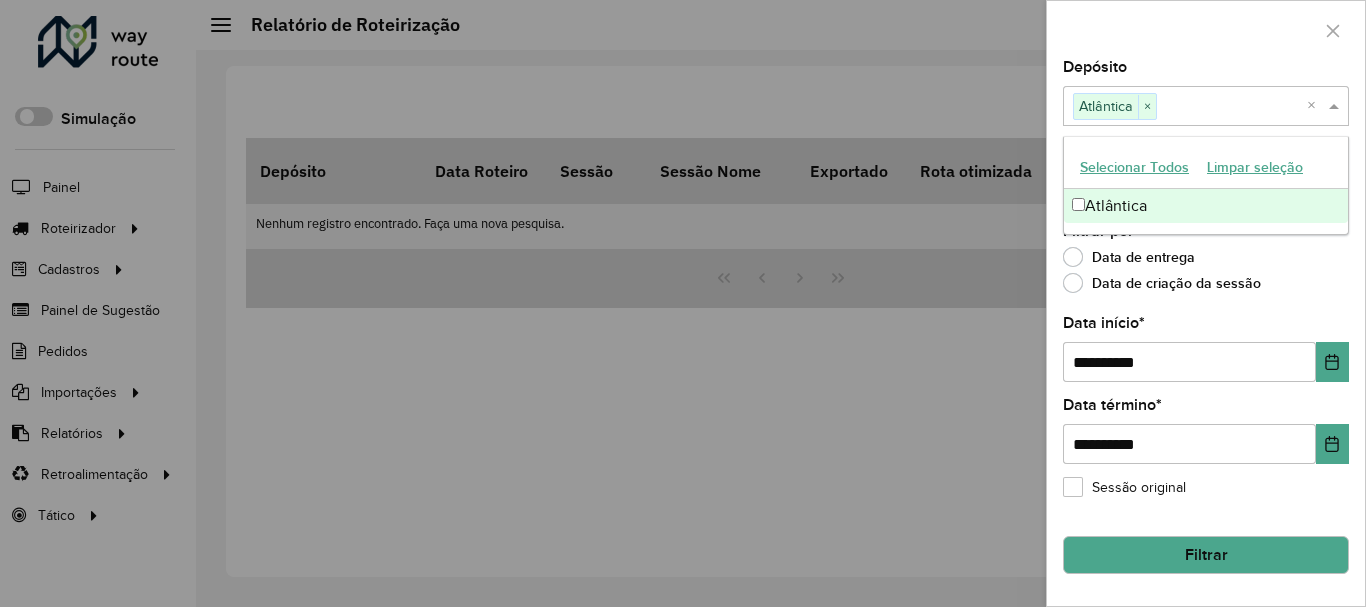 click on "Filtrar" 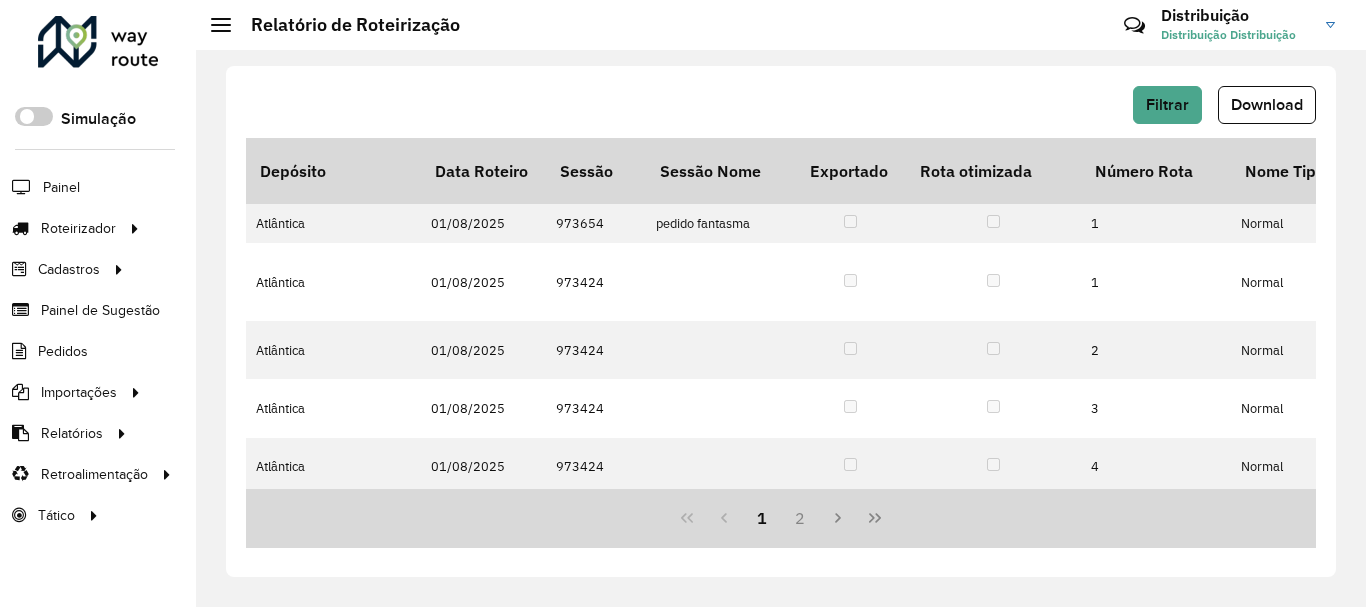 click on "Download" 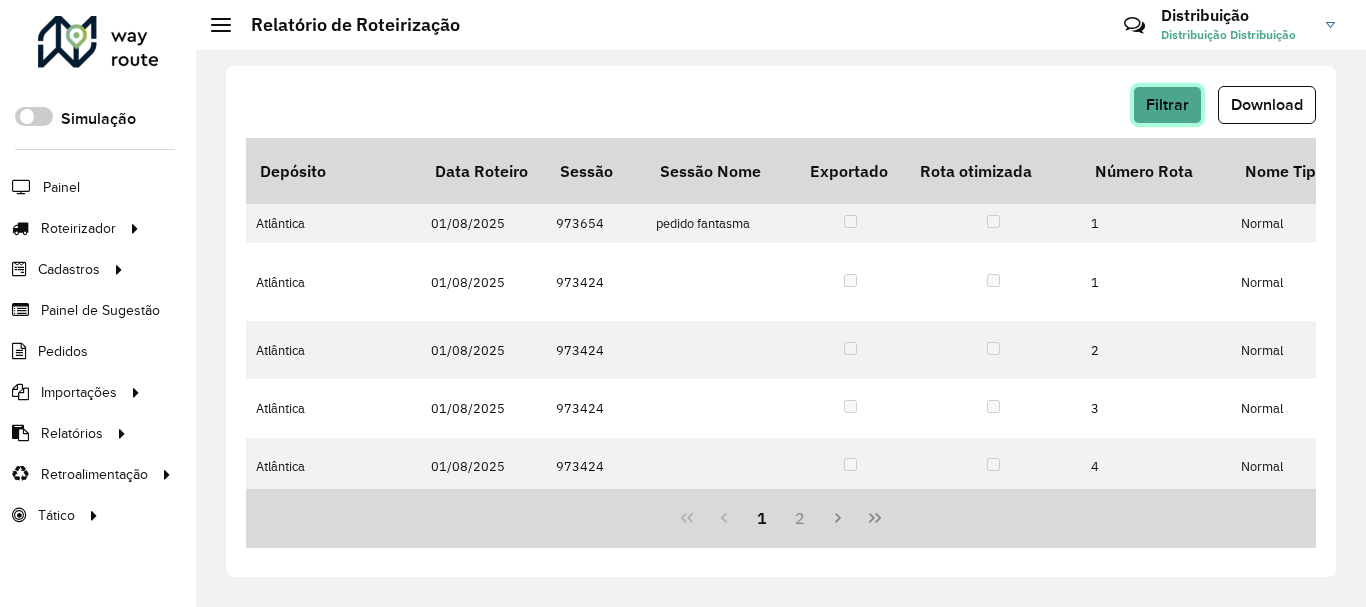 click on "Filtrar" 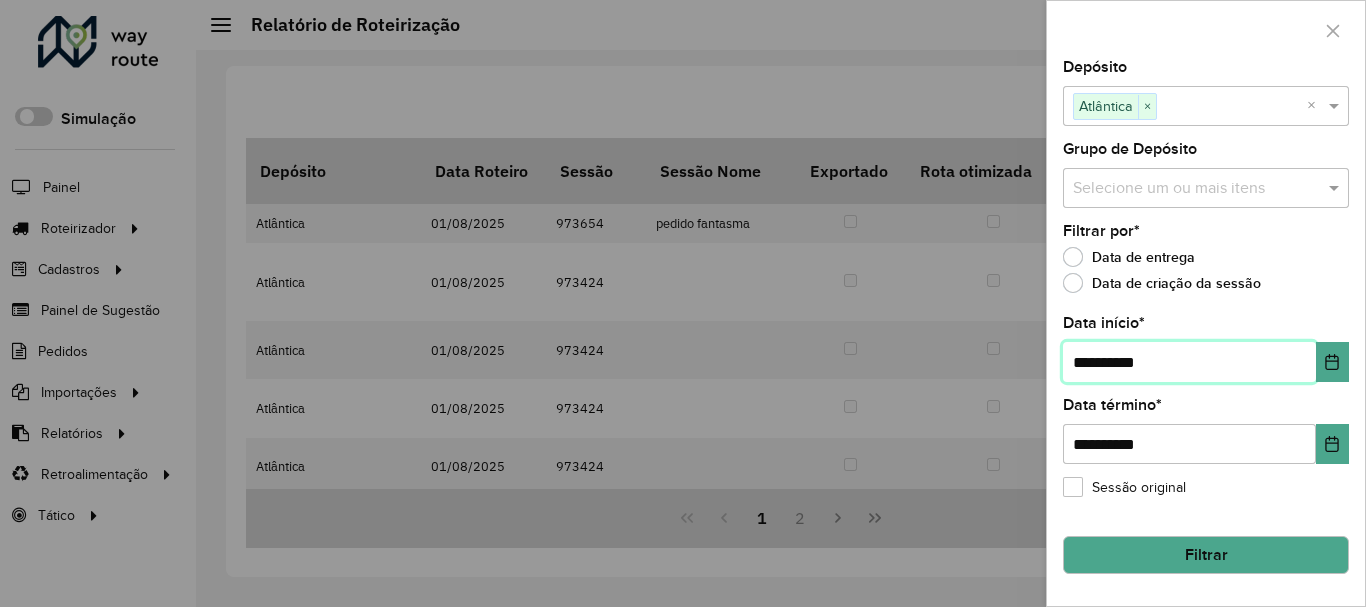 click on "**********" at bounding box center (1189, 362) 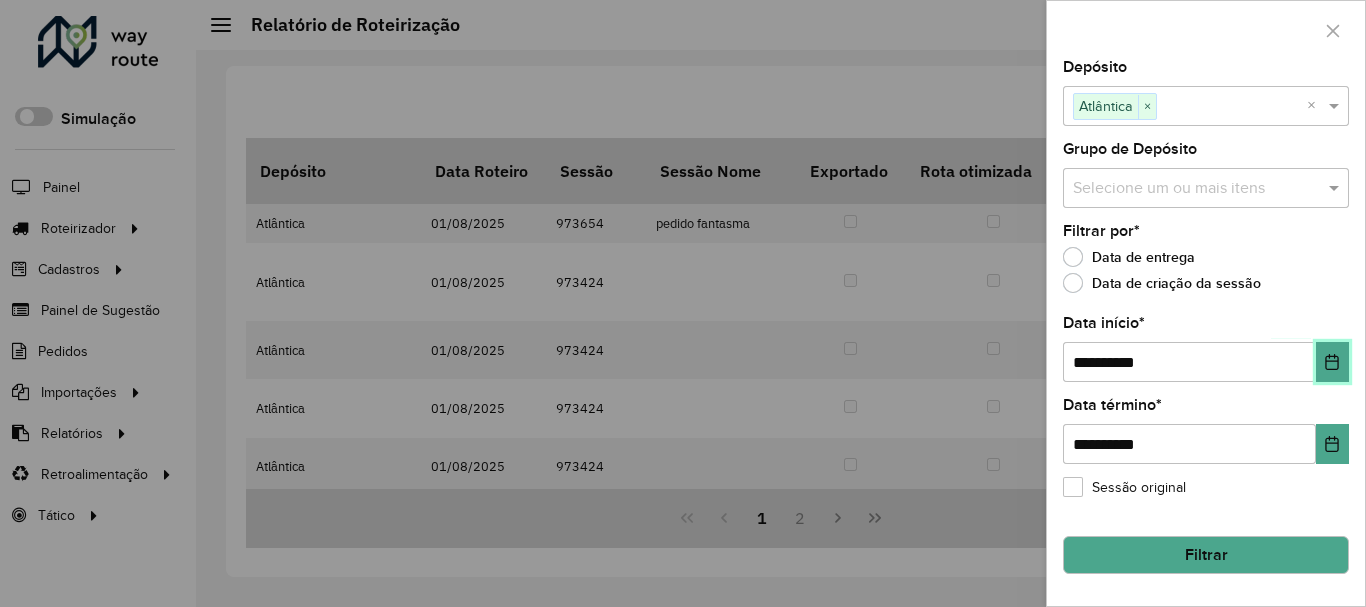 click at bounding box center [1332, 362] 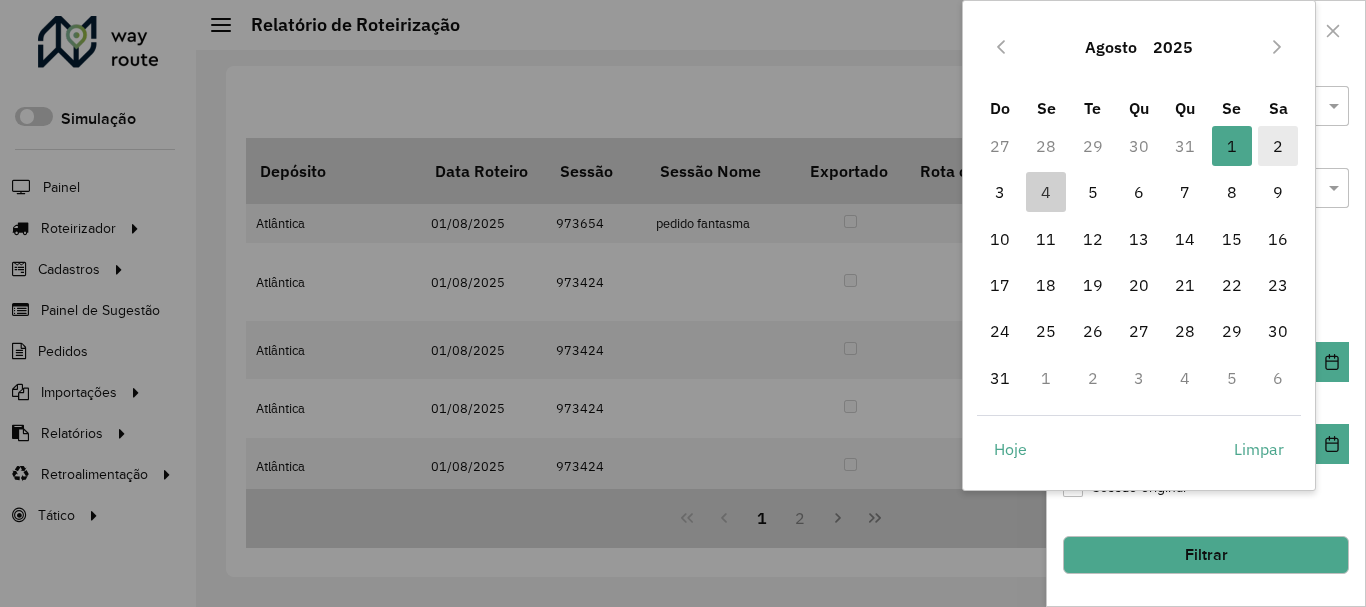 click on "2" at bounding box center (1278, 146) 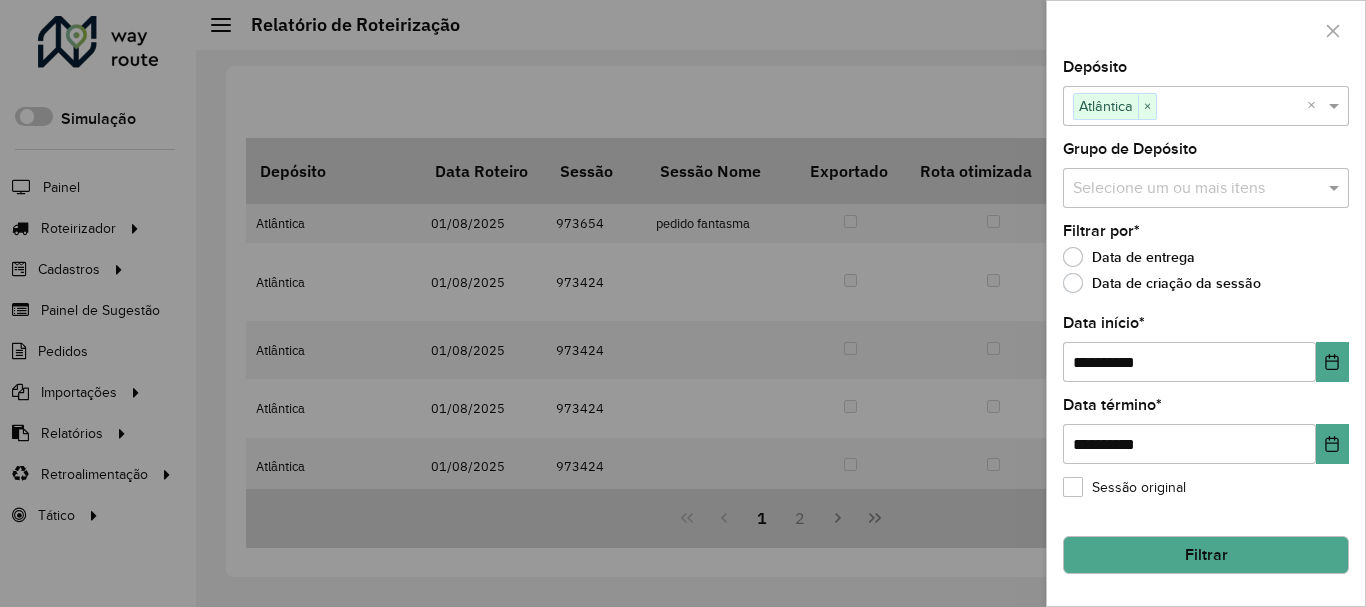 click on "Filtrar" 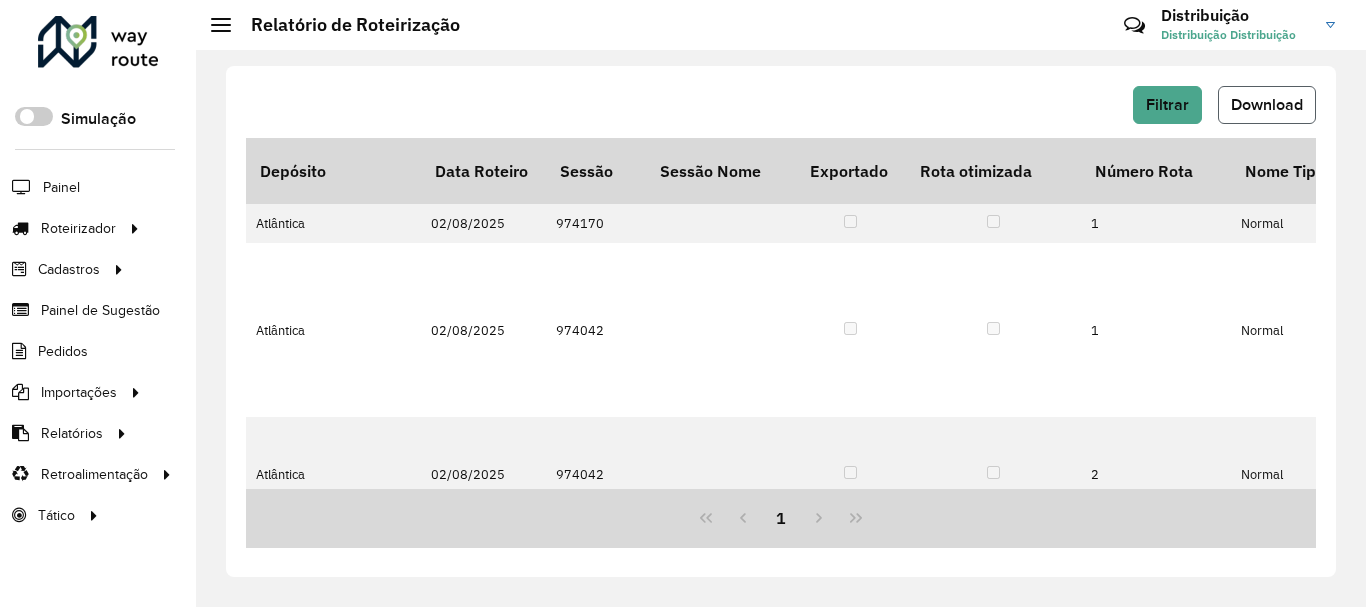 click on "Download" 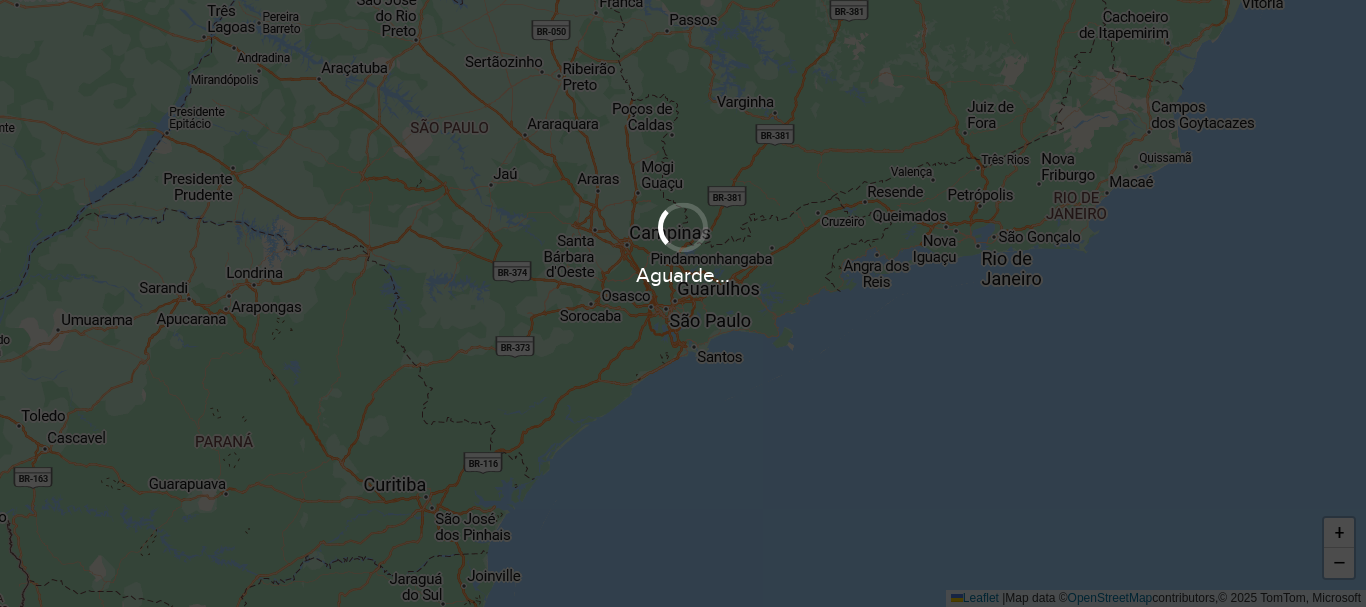 scroll, scrollTop: 0, scrollLeft: 0, axis: both 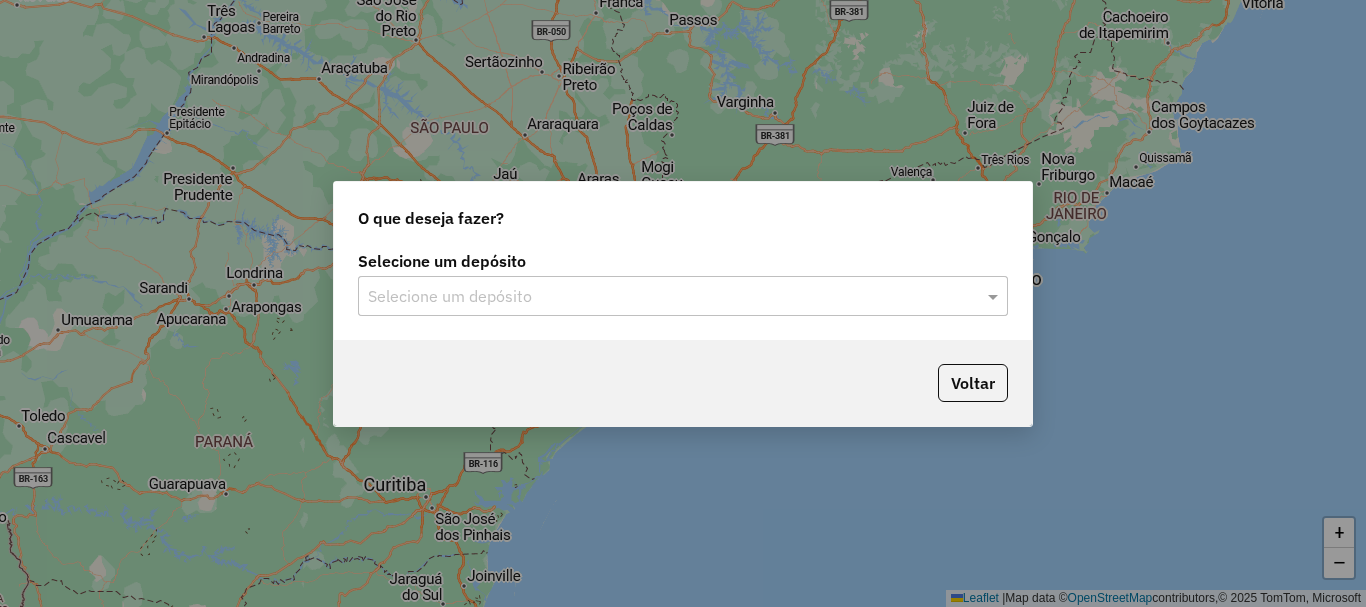 click 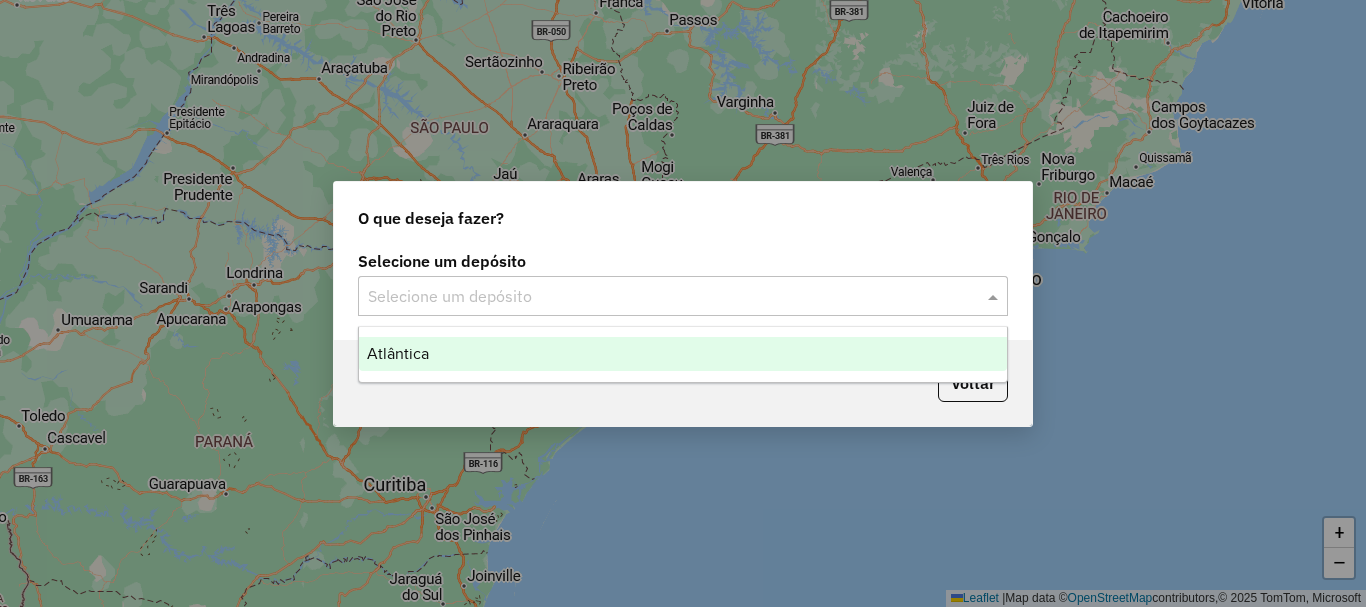 click on "Atlântica" at bounding box center (683, 354) 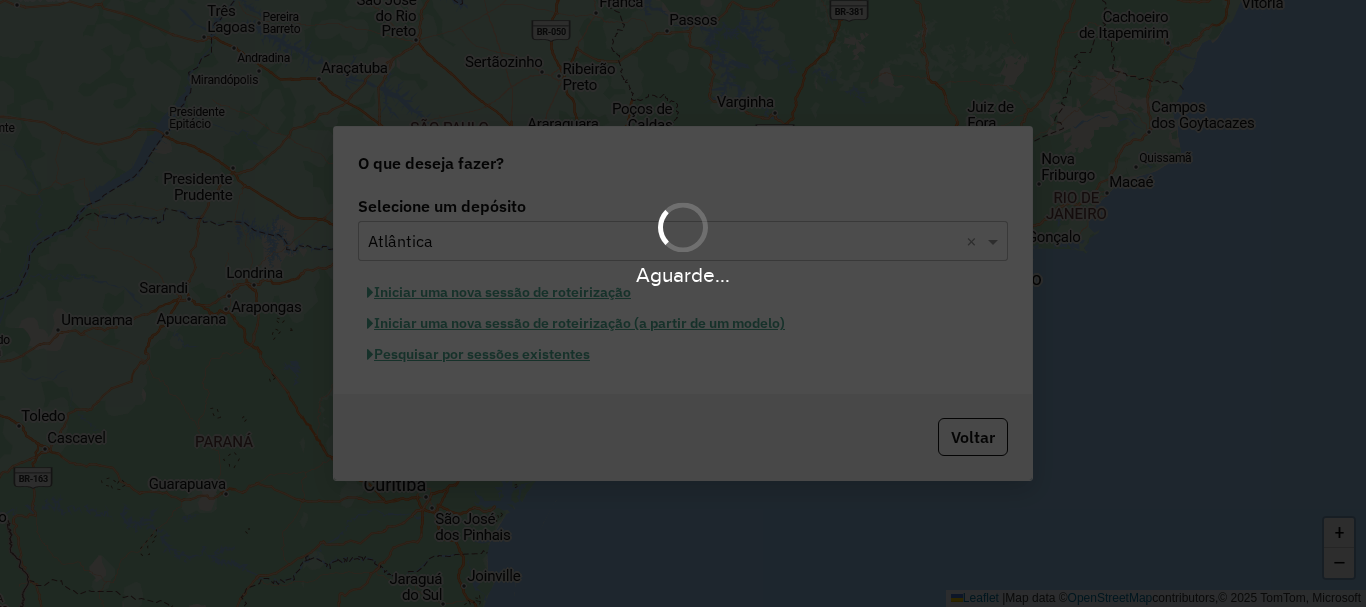 click on "Aguarde..." at bounding box center [683, 303] 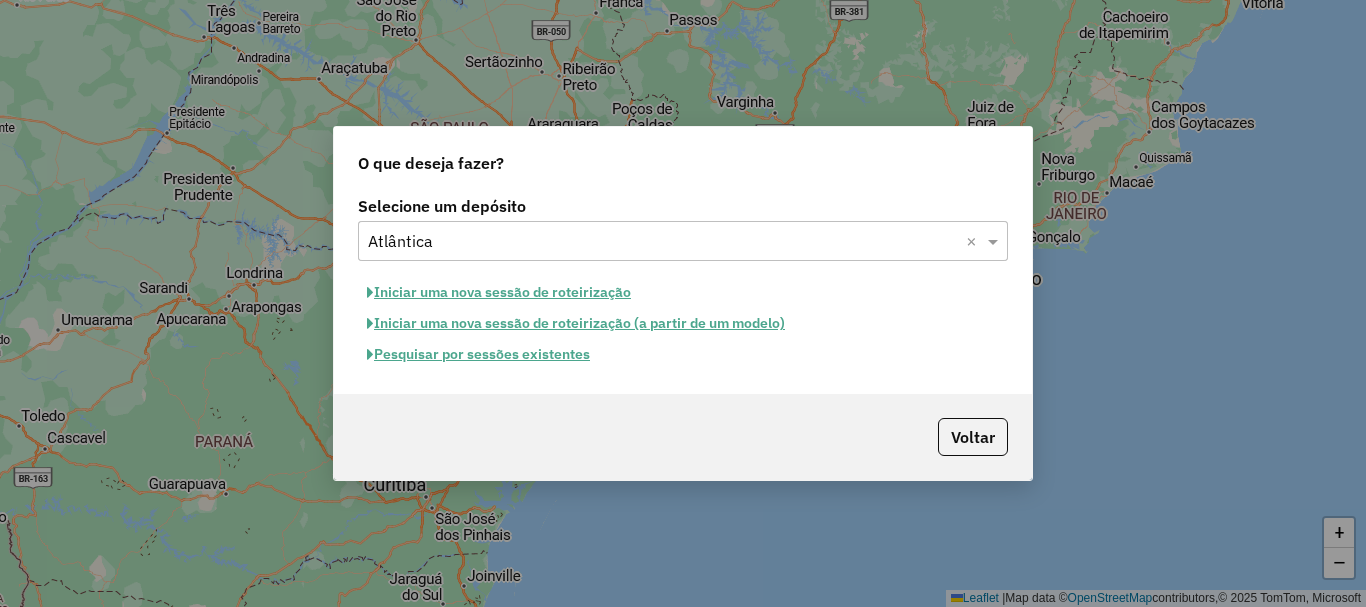 click on "Pesquisar por sessões existentes" 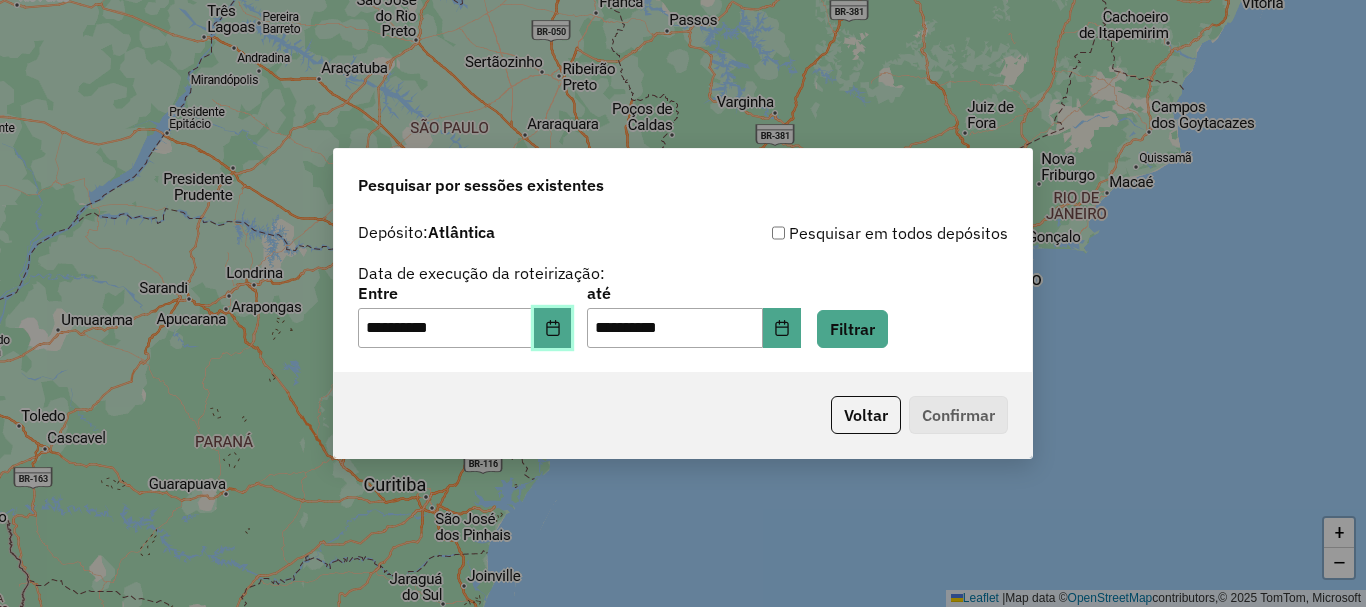 click 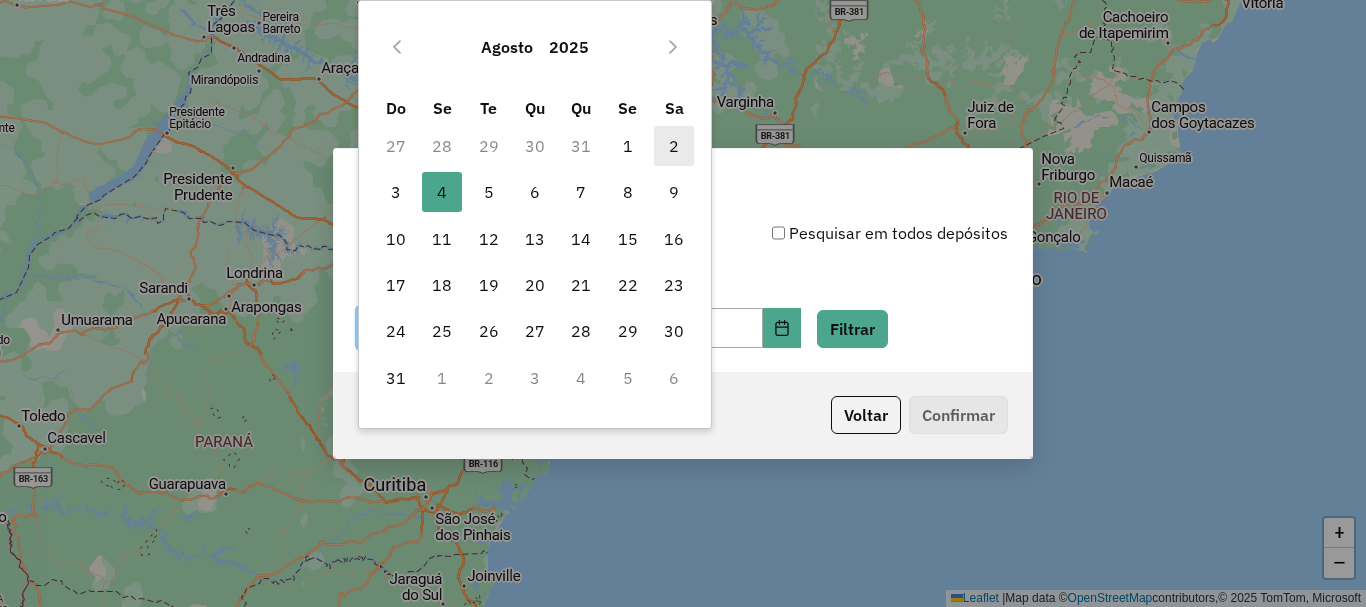 click on "2" at bounding box center (674, 146) 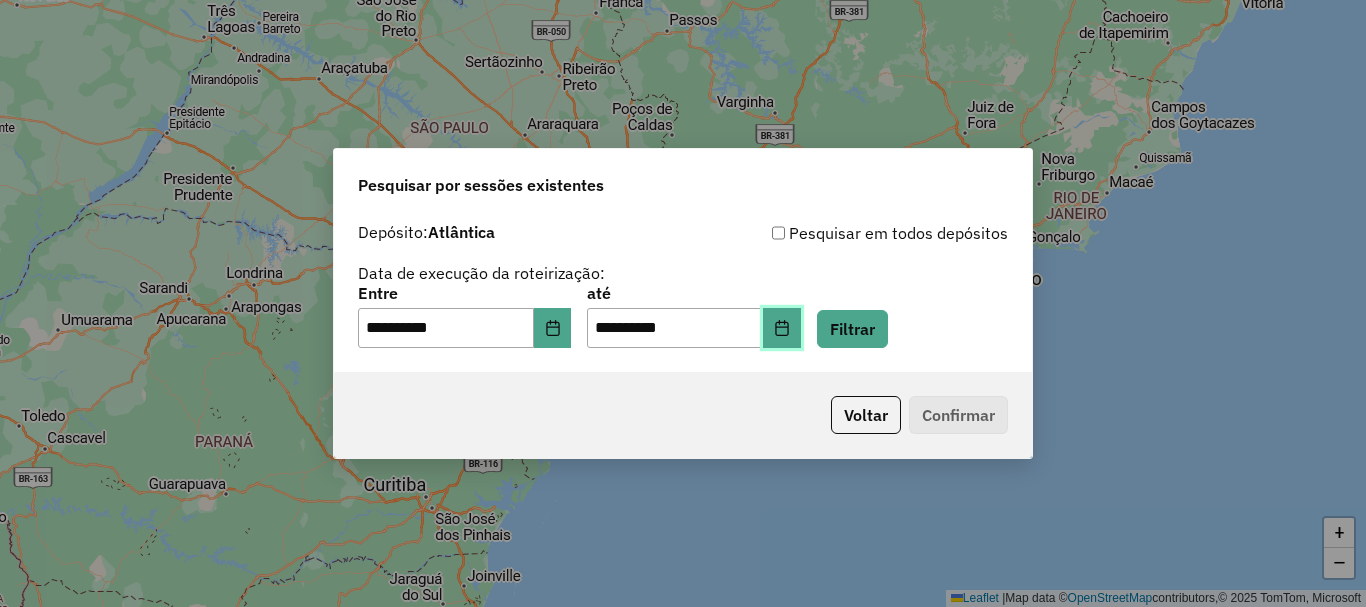 click at bounding box center (782, 328) 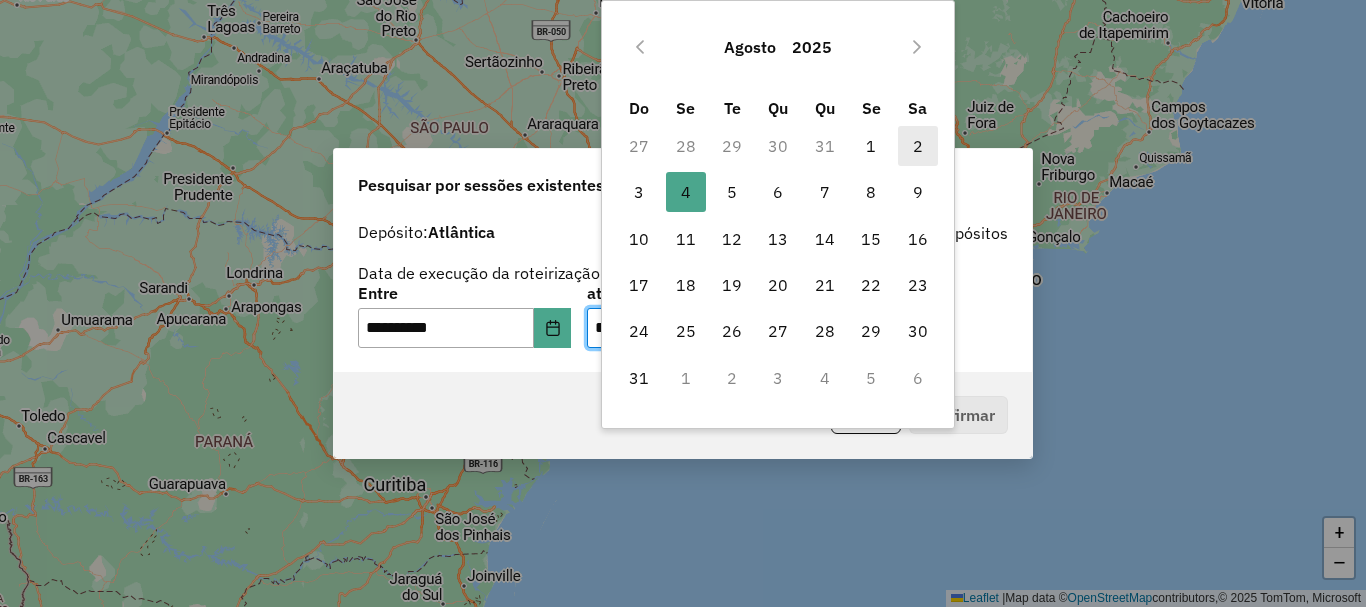 click on "2" at bounding box center [918, 146] 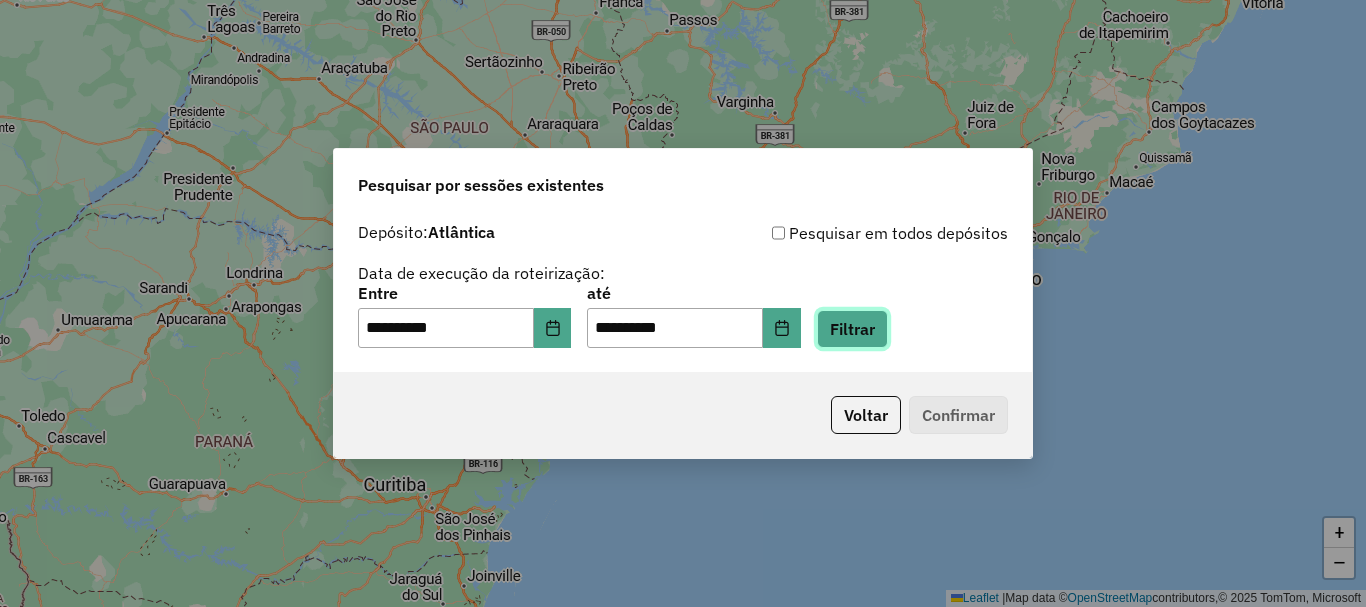 click on "Filtrar" 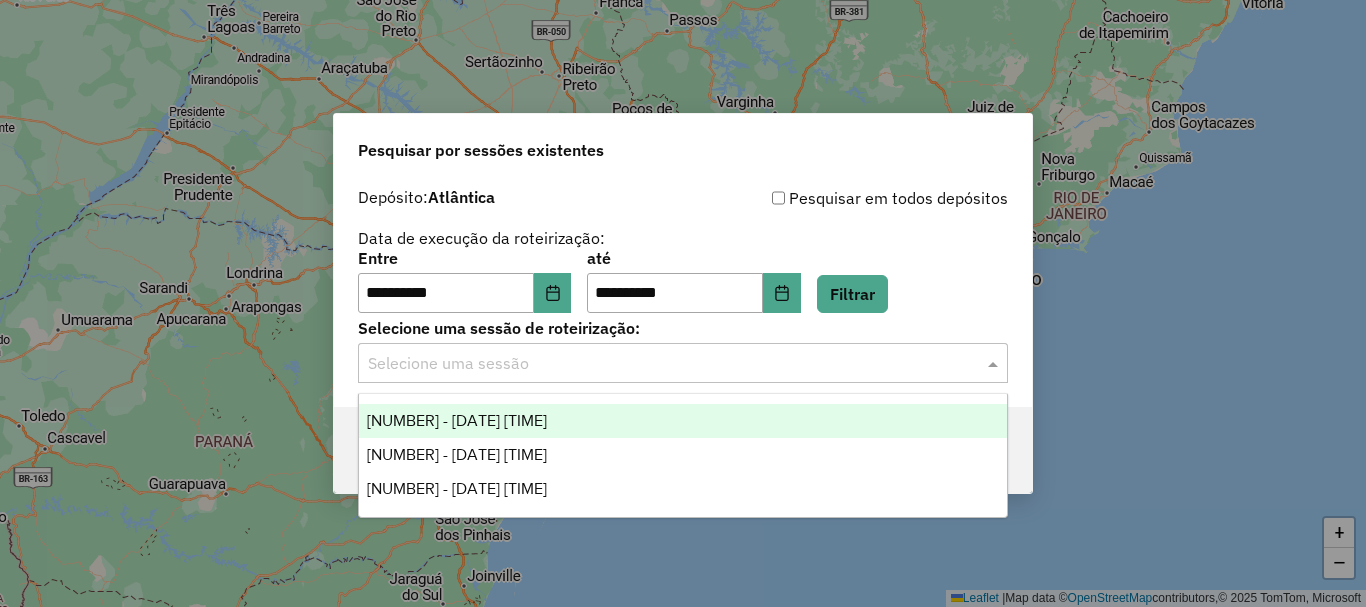 click 